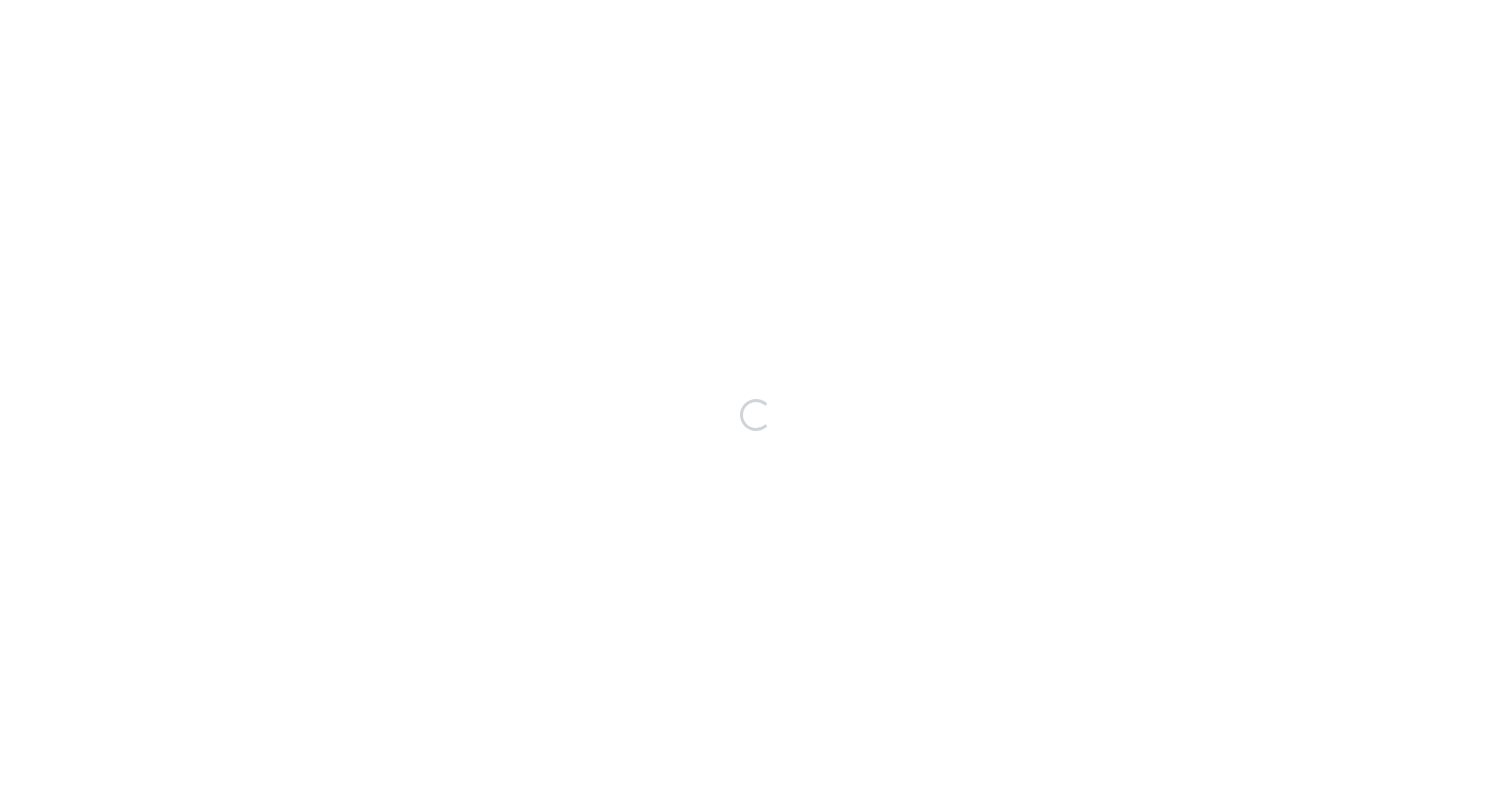 scroll, scrollTop: 0, scrollLeft: 0, axis: both 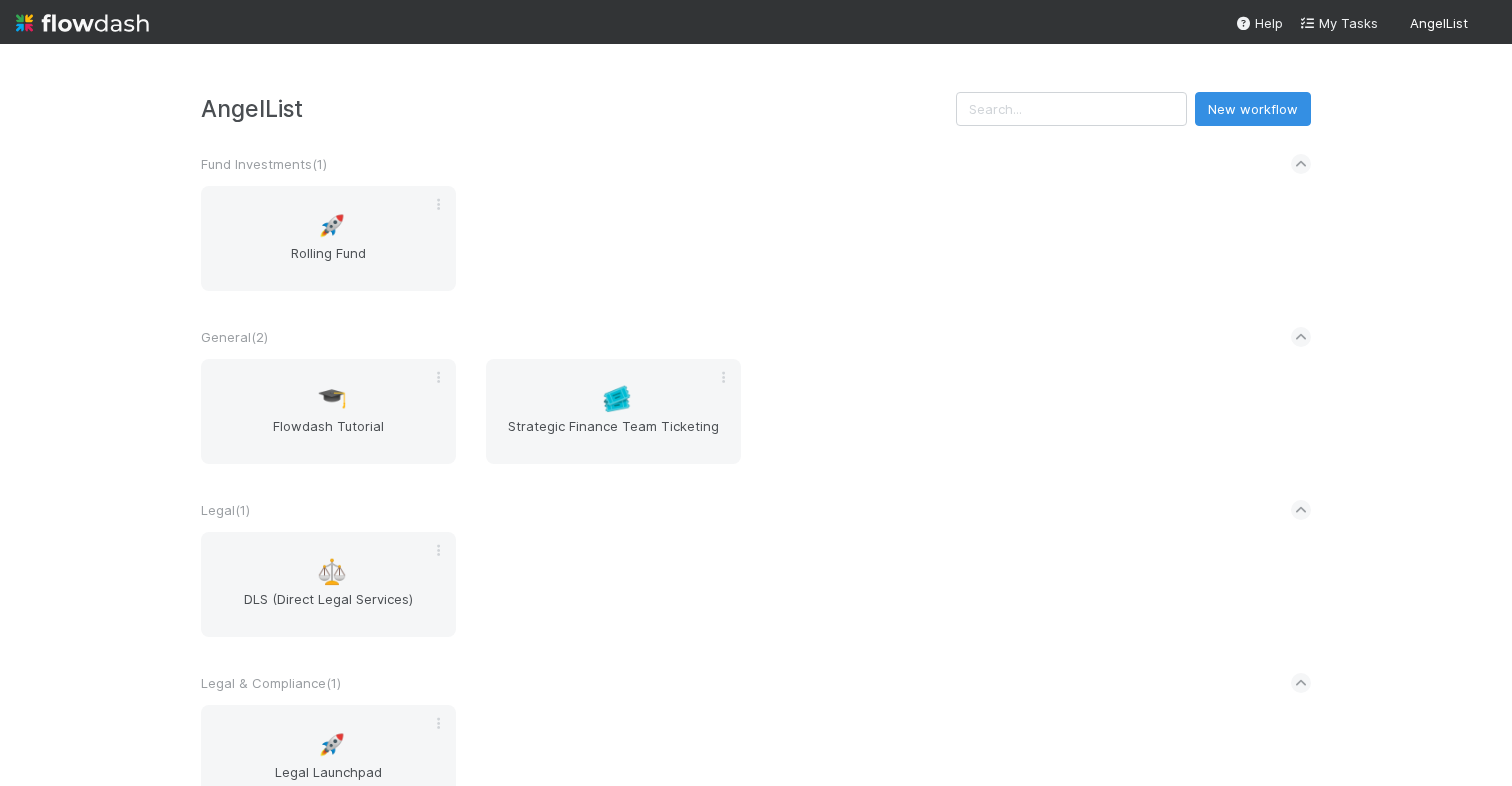 click on "Fund Investments  ( 1 )" at bounding box center [756, 164] 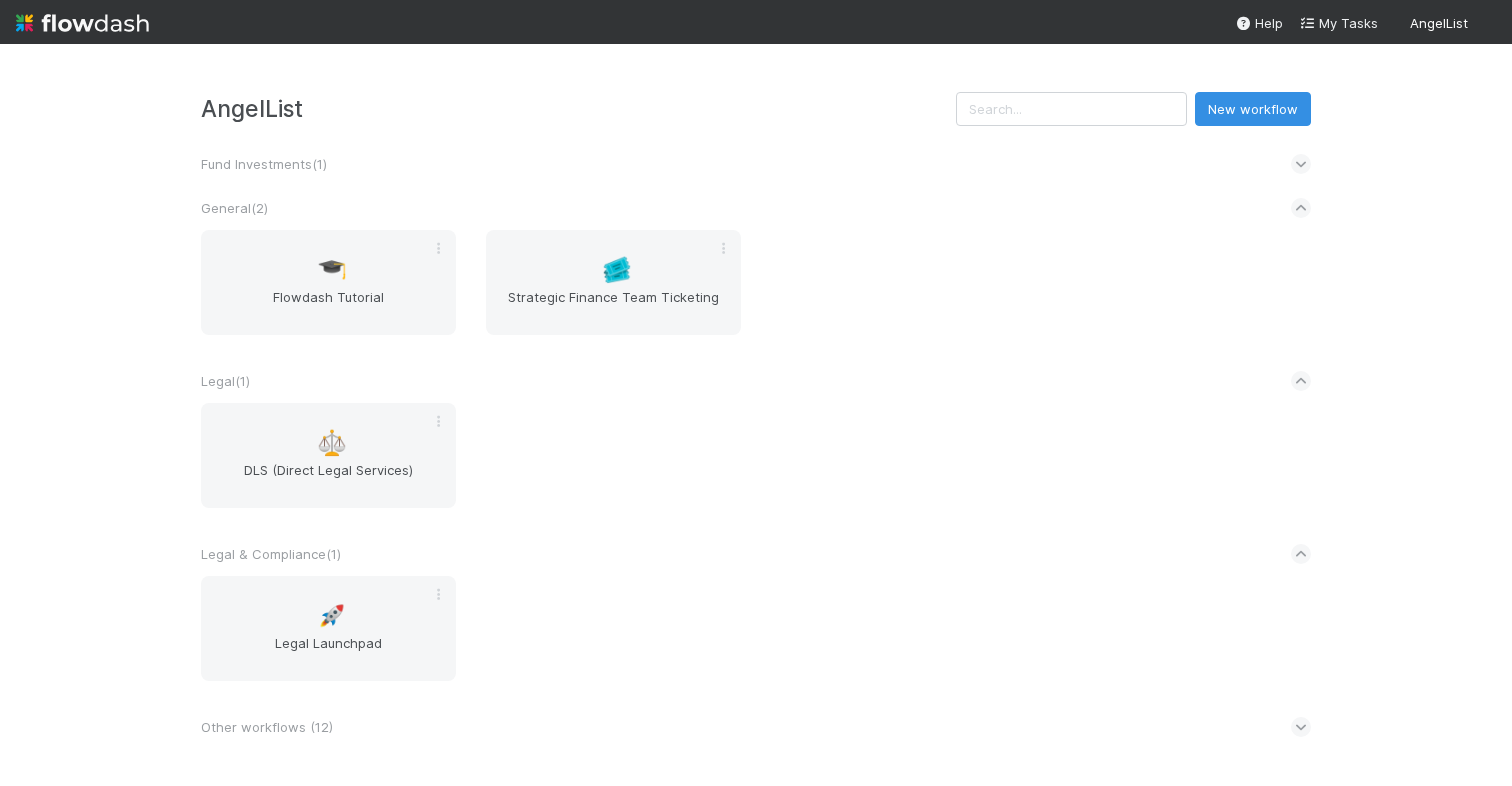 click on "Fund Investments  ( 1 )" at bounding box center (264, 164) 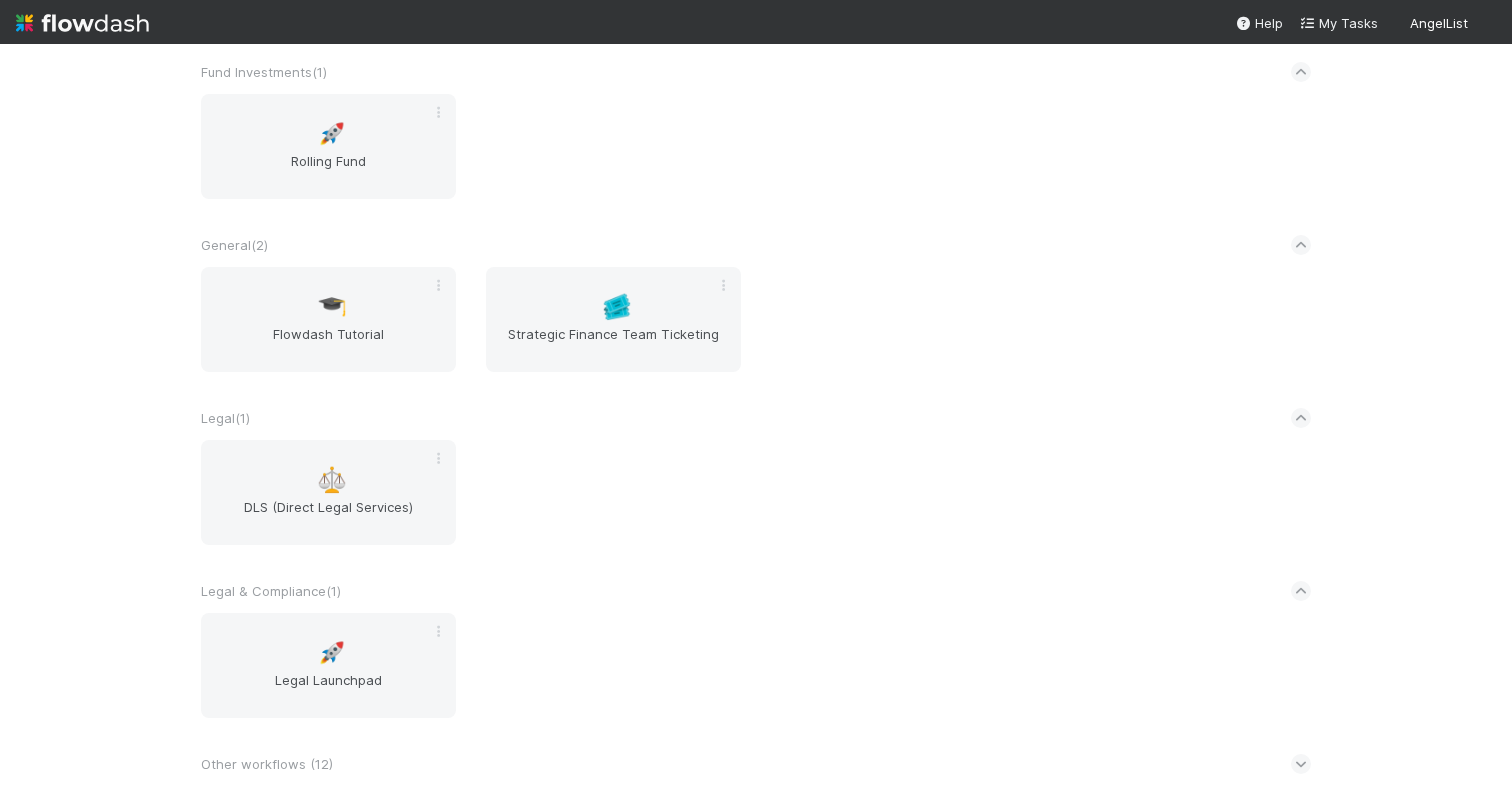 scroll, scrollTop: 0, scrollLeft: 0, axis: both 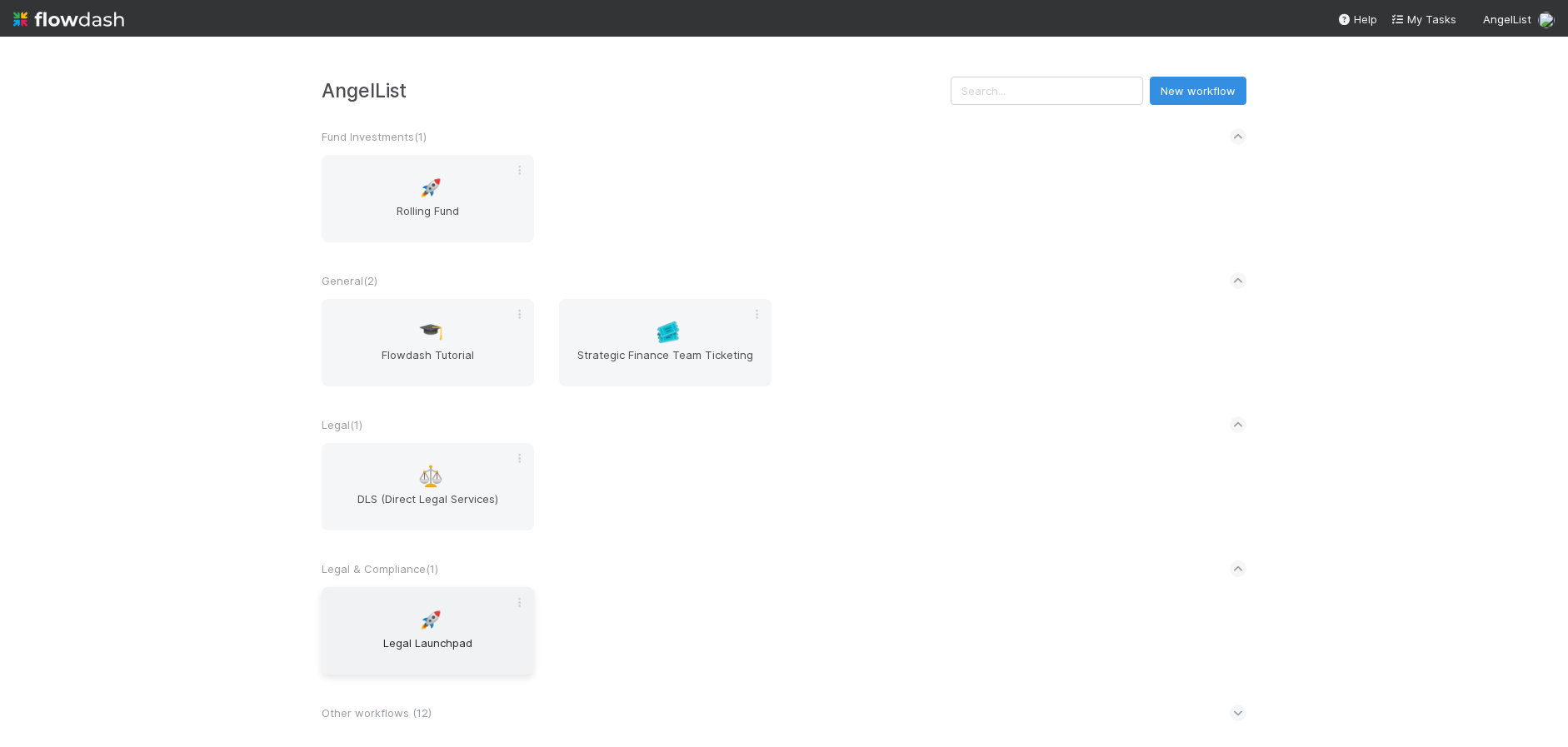 click on "🚀 Legal Launchpad" at bounding box center [427, 630] 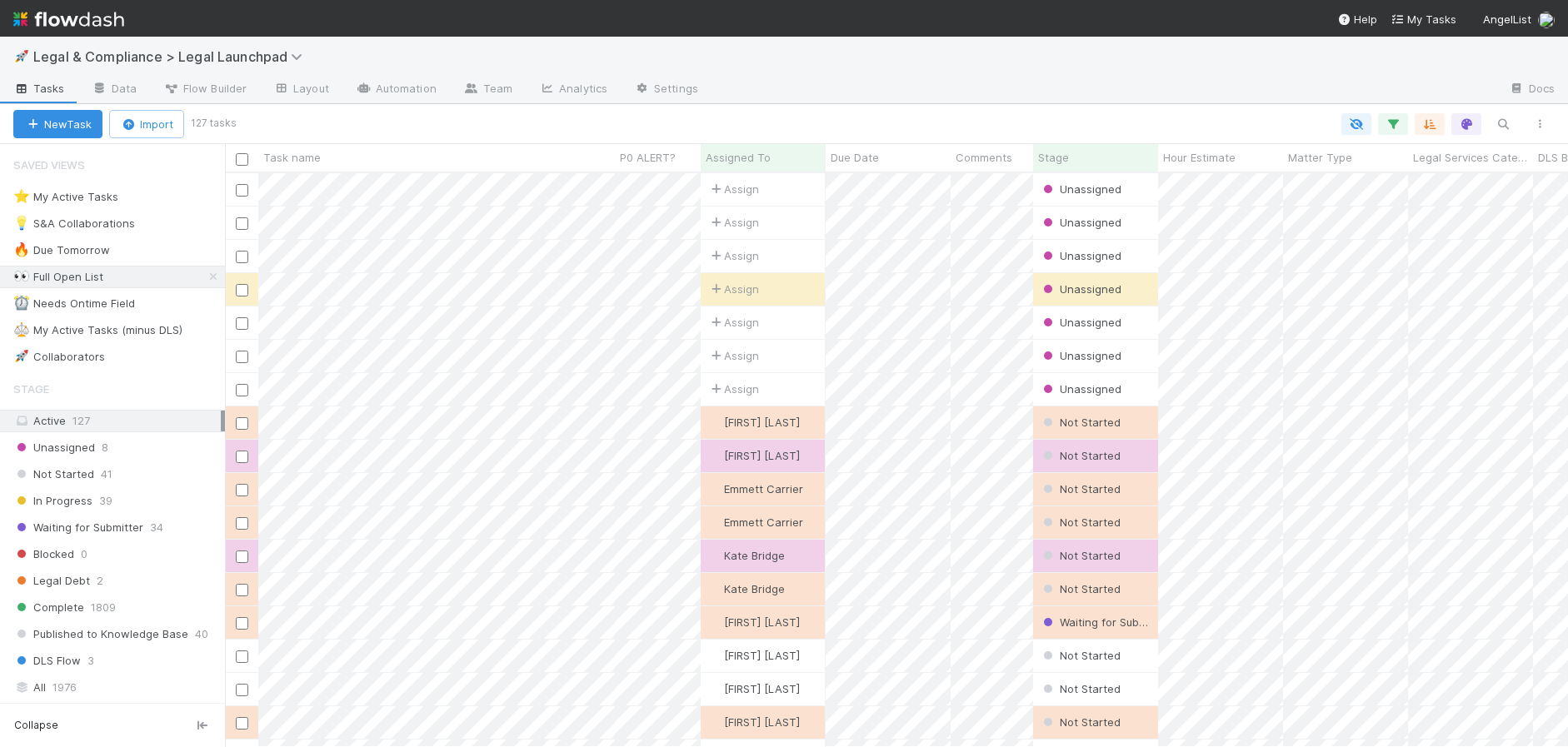 scroll, scrollTop: 1, scrollLeft: 1, axis: both 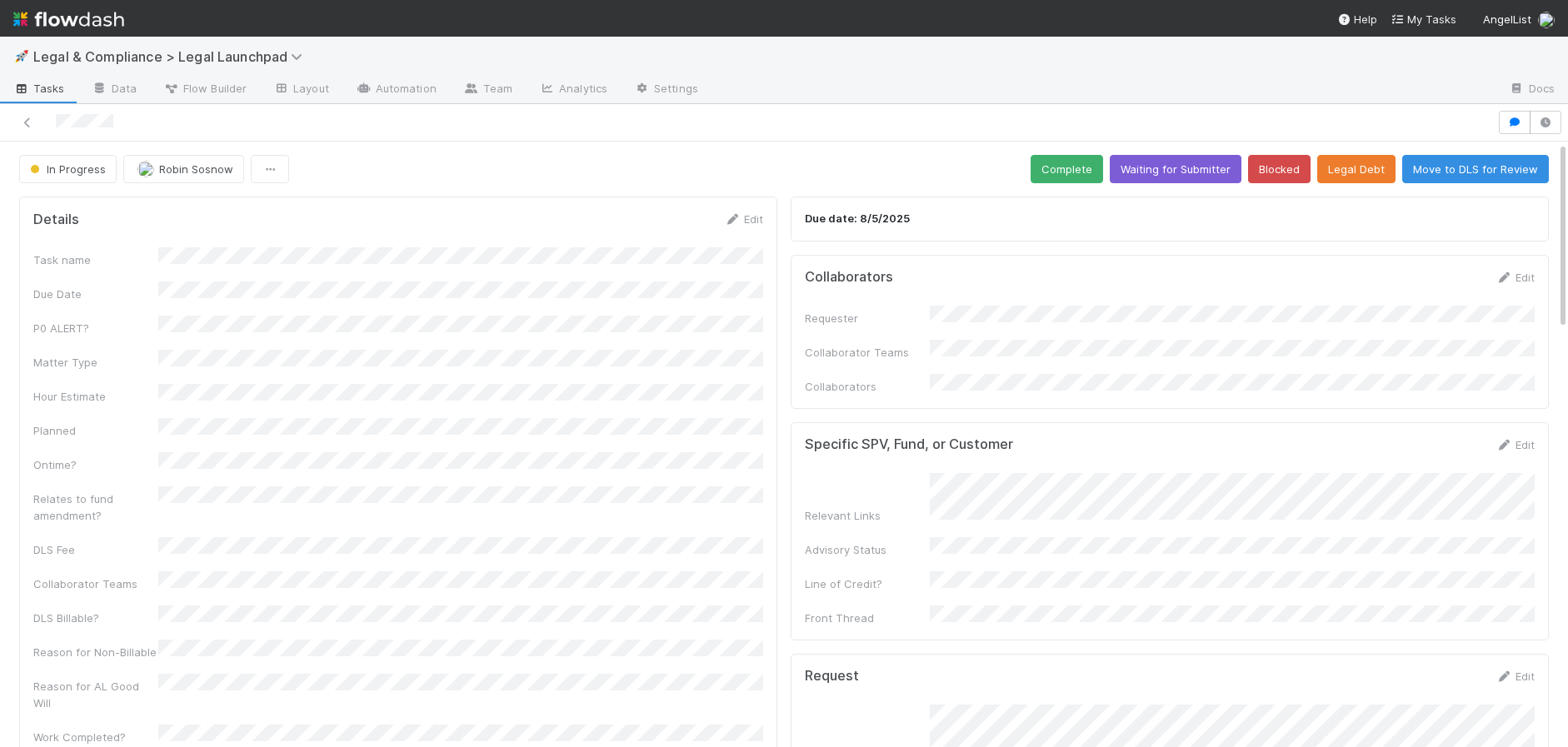 click at bounding box center [68, 19] 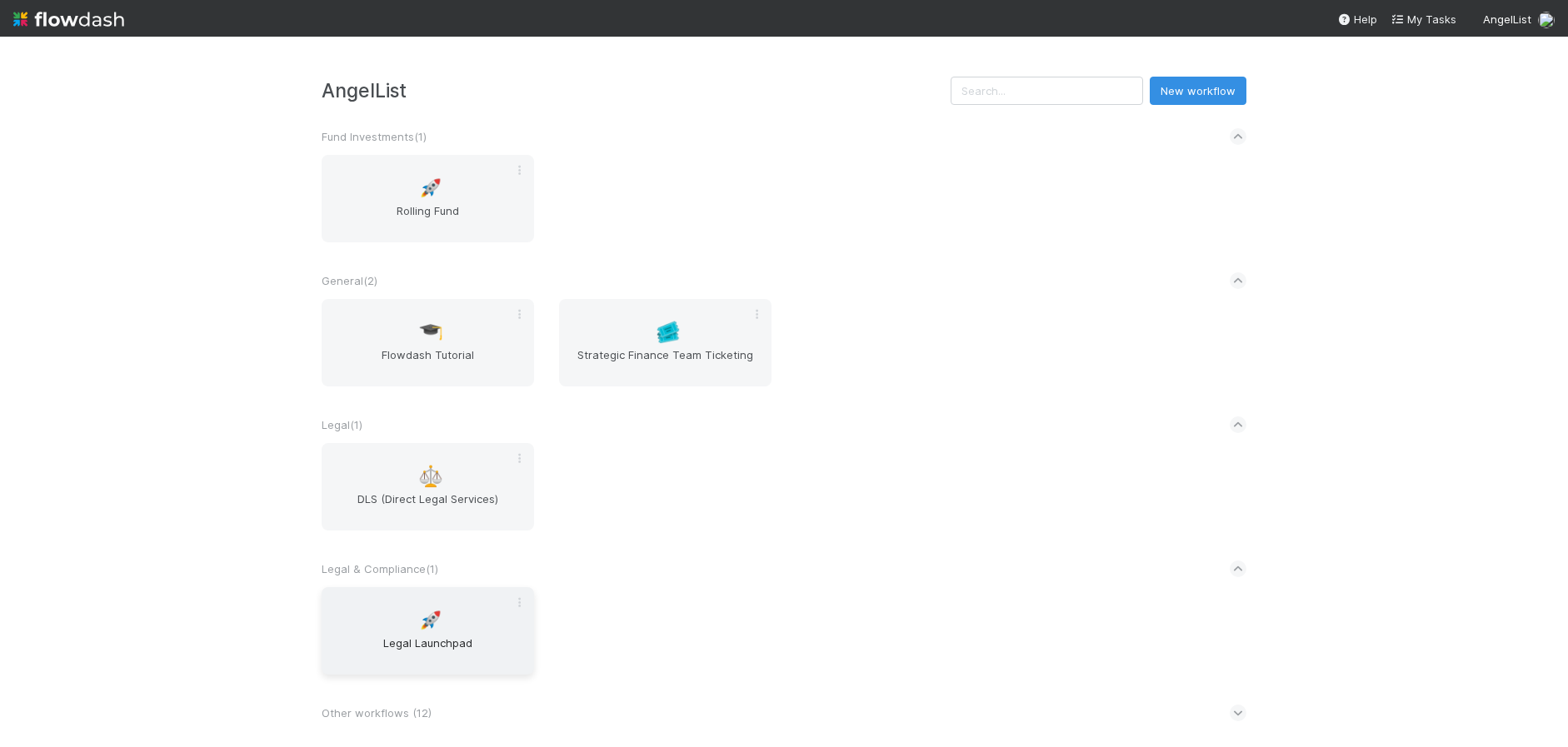 click on "Legal Launchpad" at bounding box center [427, 651] 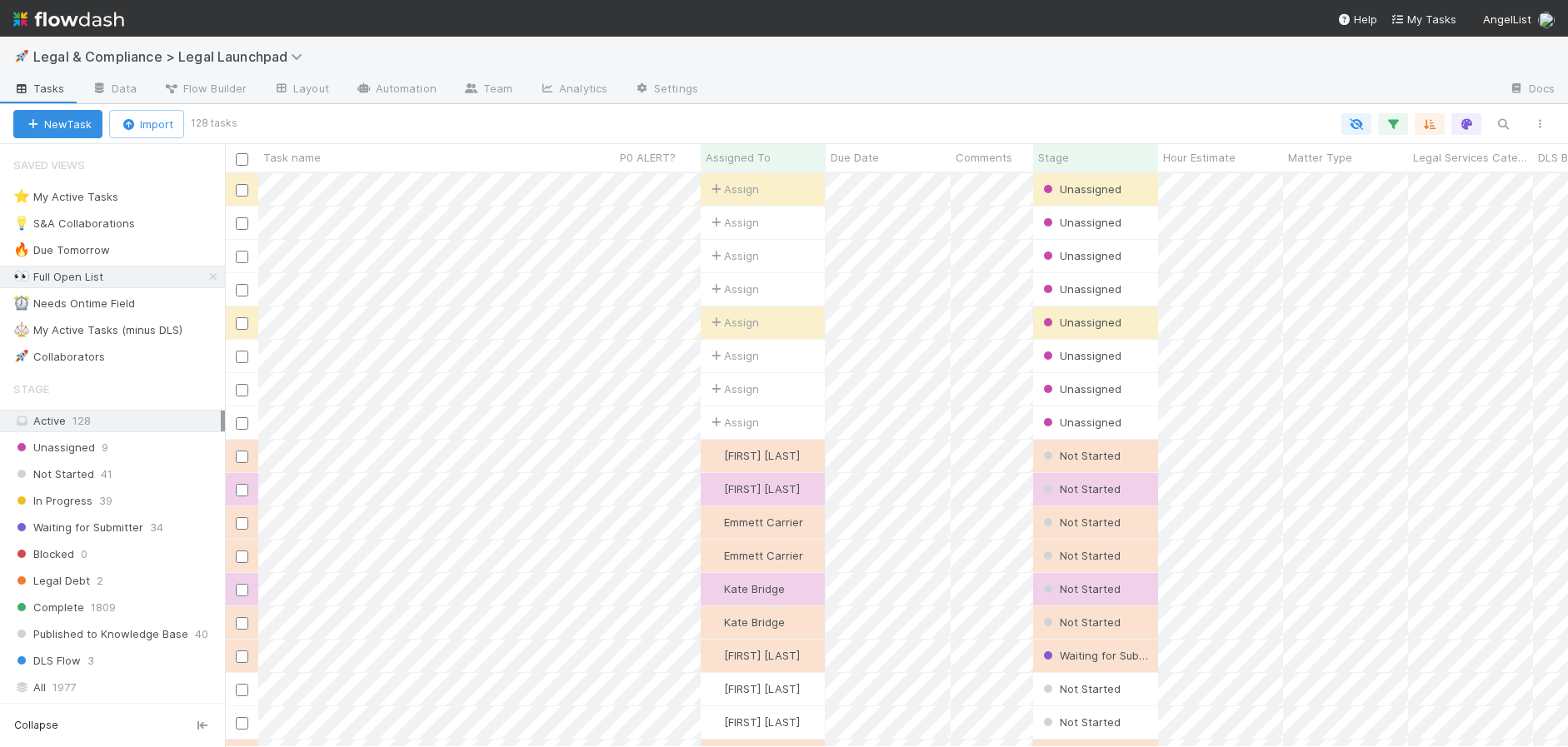 scroll, scrollTop: 574, scrollLeft: 1343, axis: both 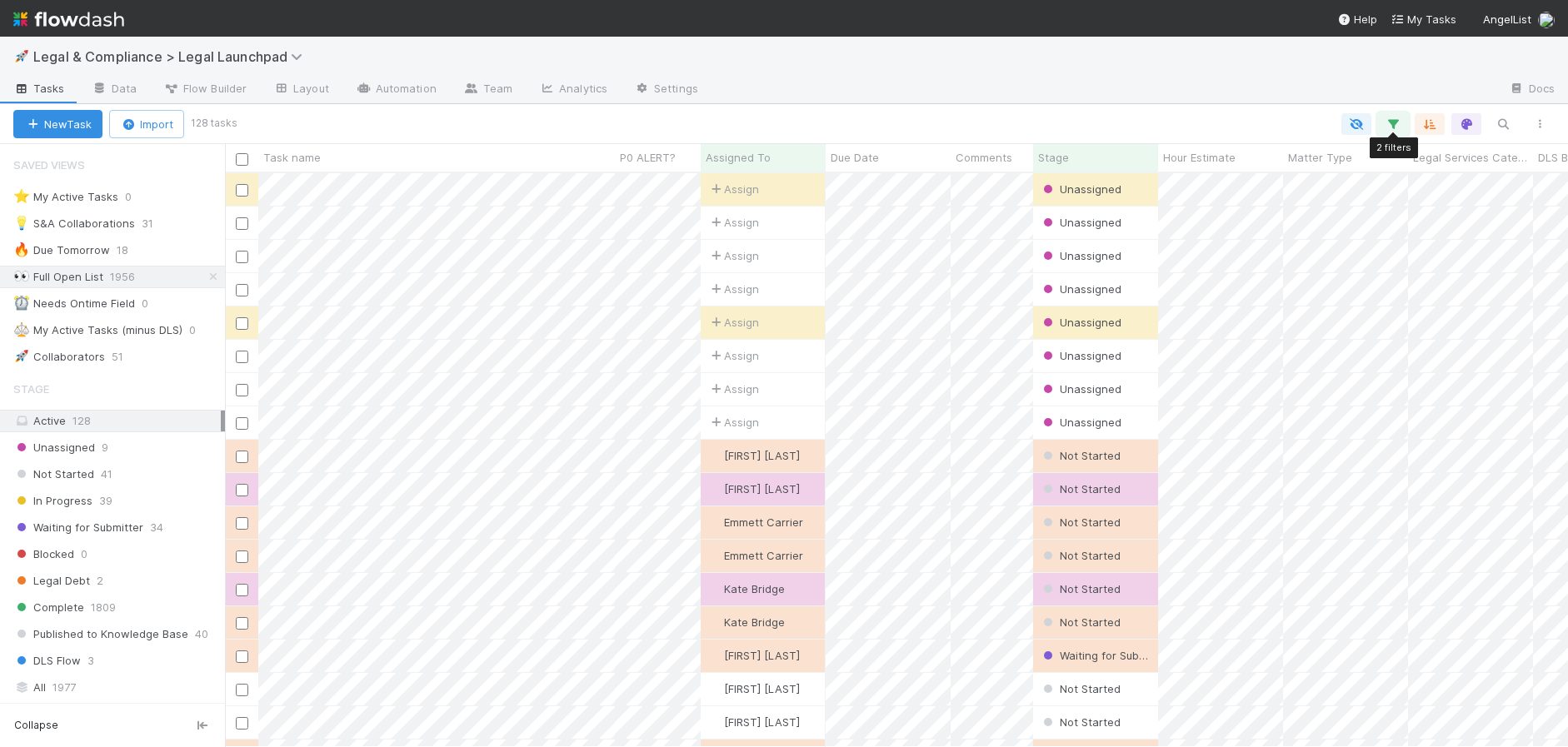 click at bounding box center [1393, 124] 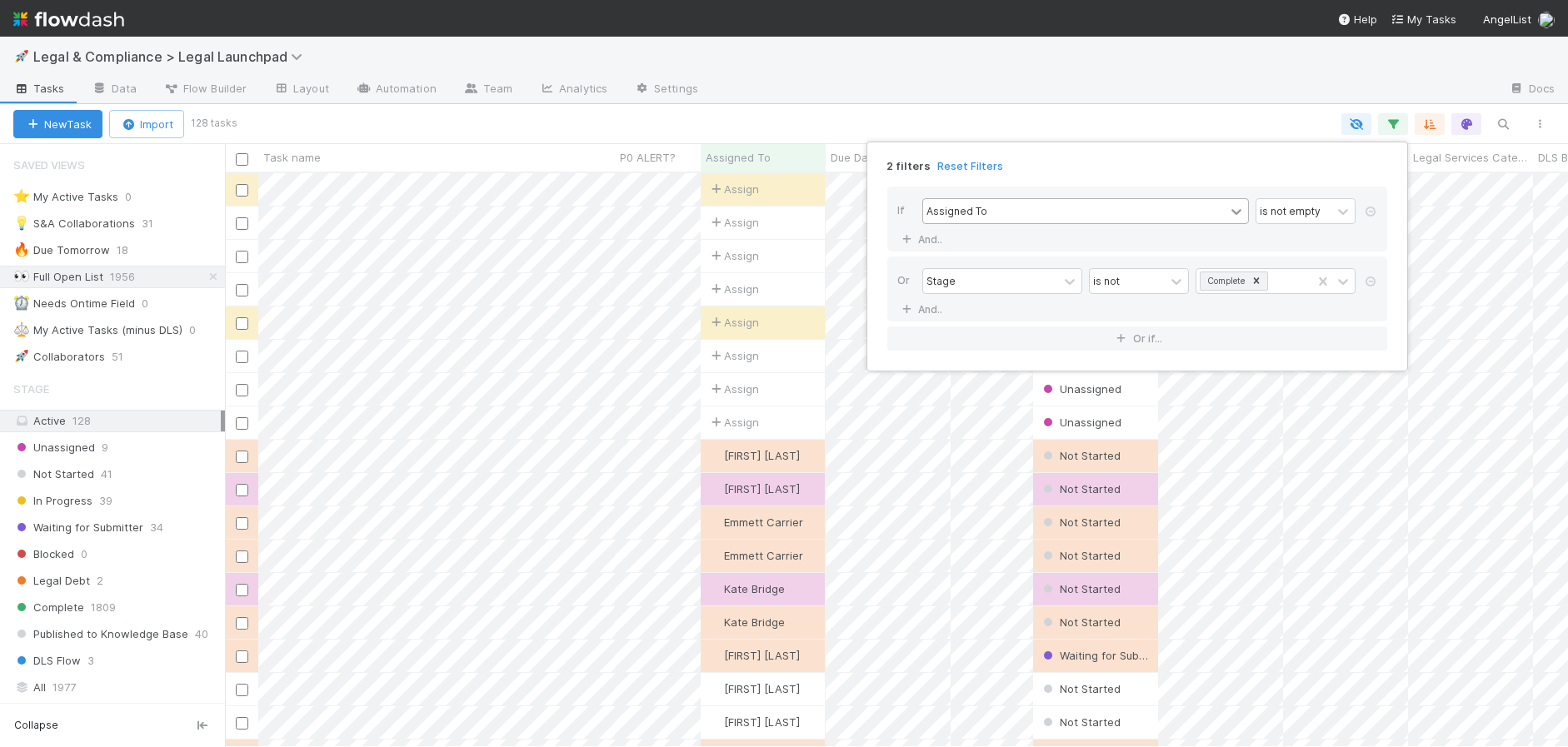 click 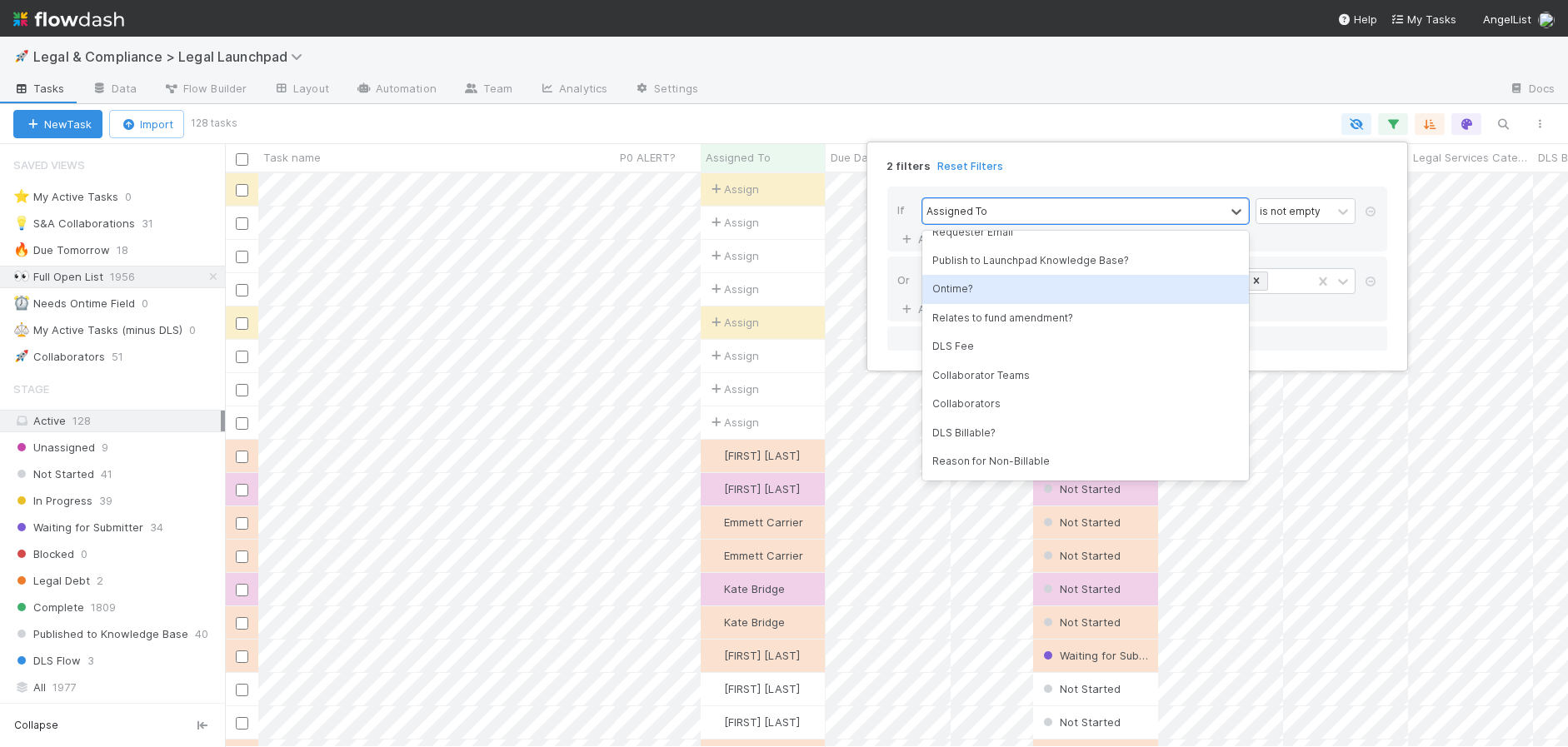 scroll, scrollTop: 327, scrollLeft: 0, axis: vertical 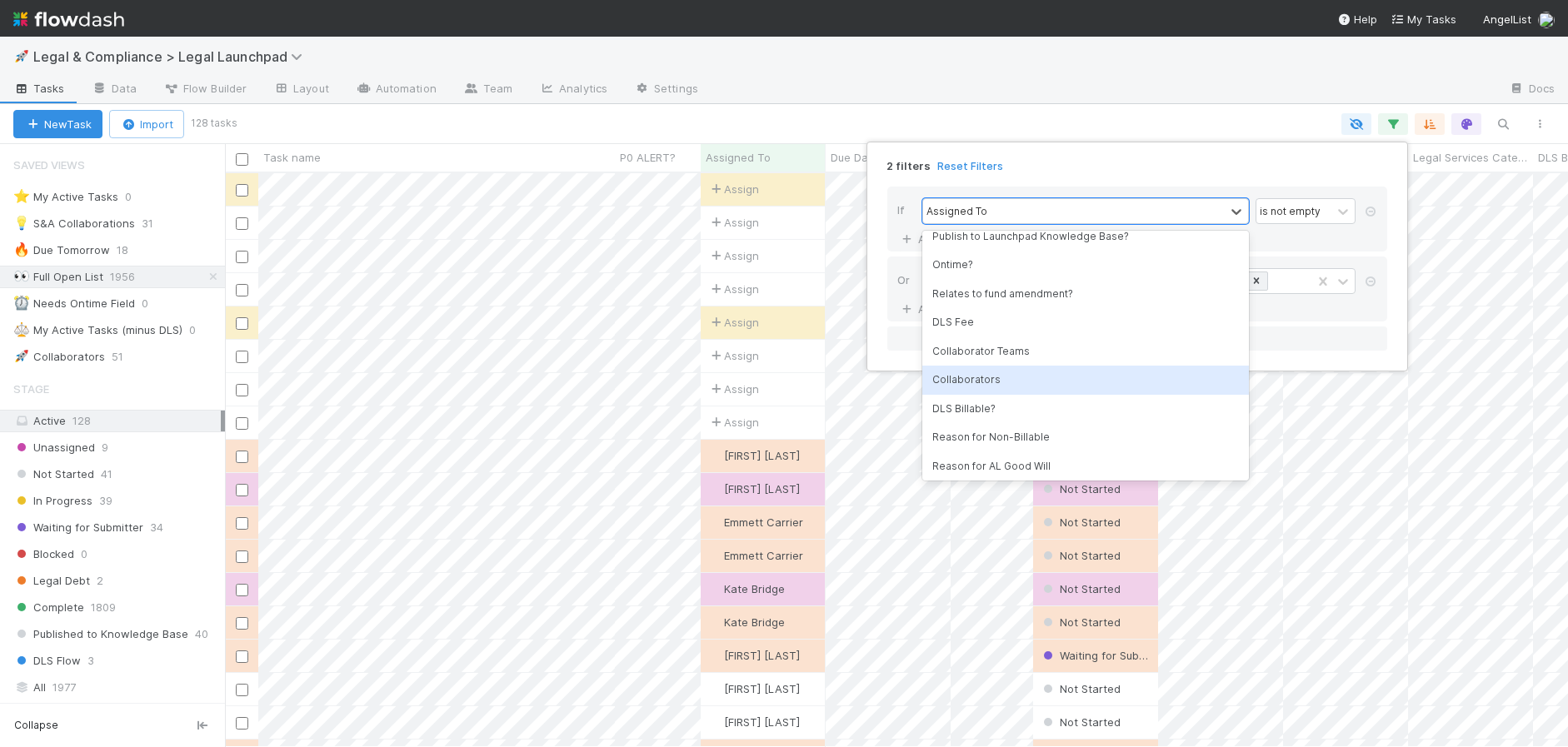 click on "Collaborators" at bounding box center (1086, 380) 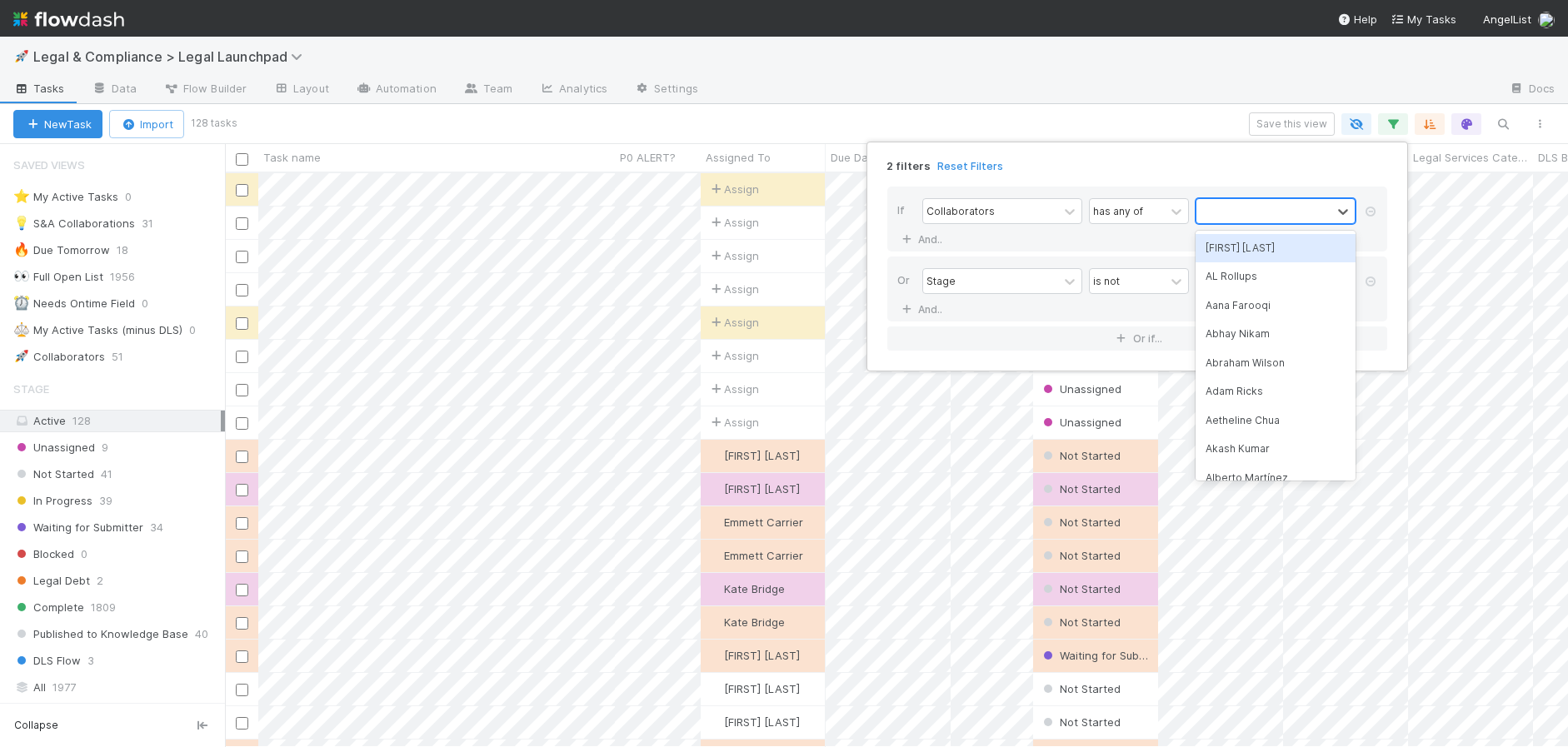 click at bounding box center [1264, 211] 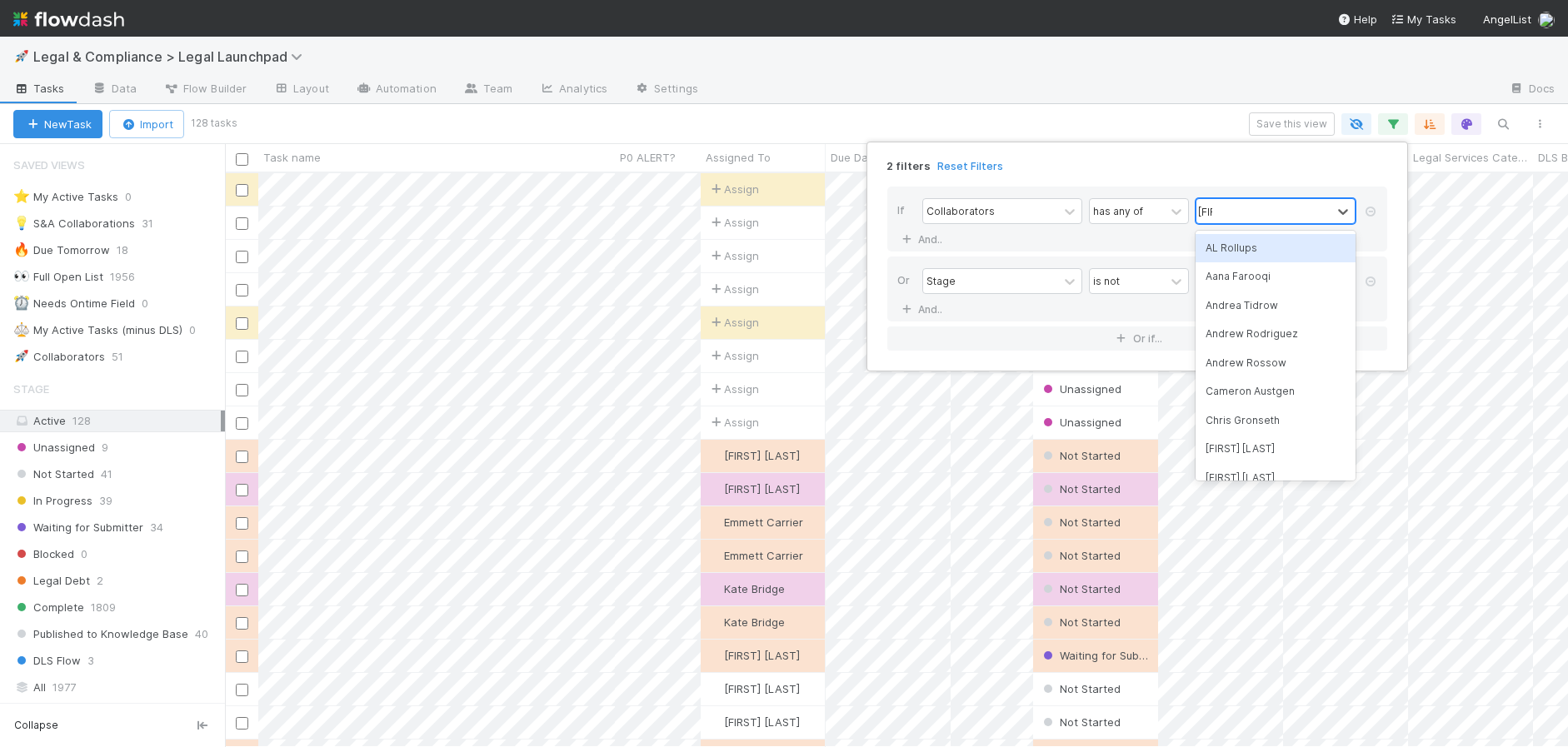 type on "Robin" 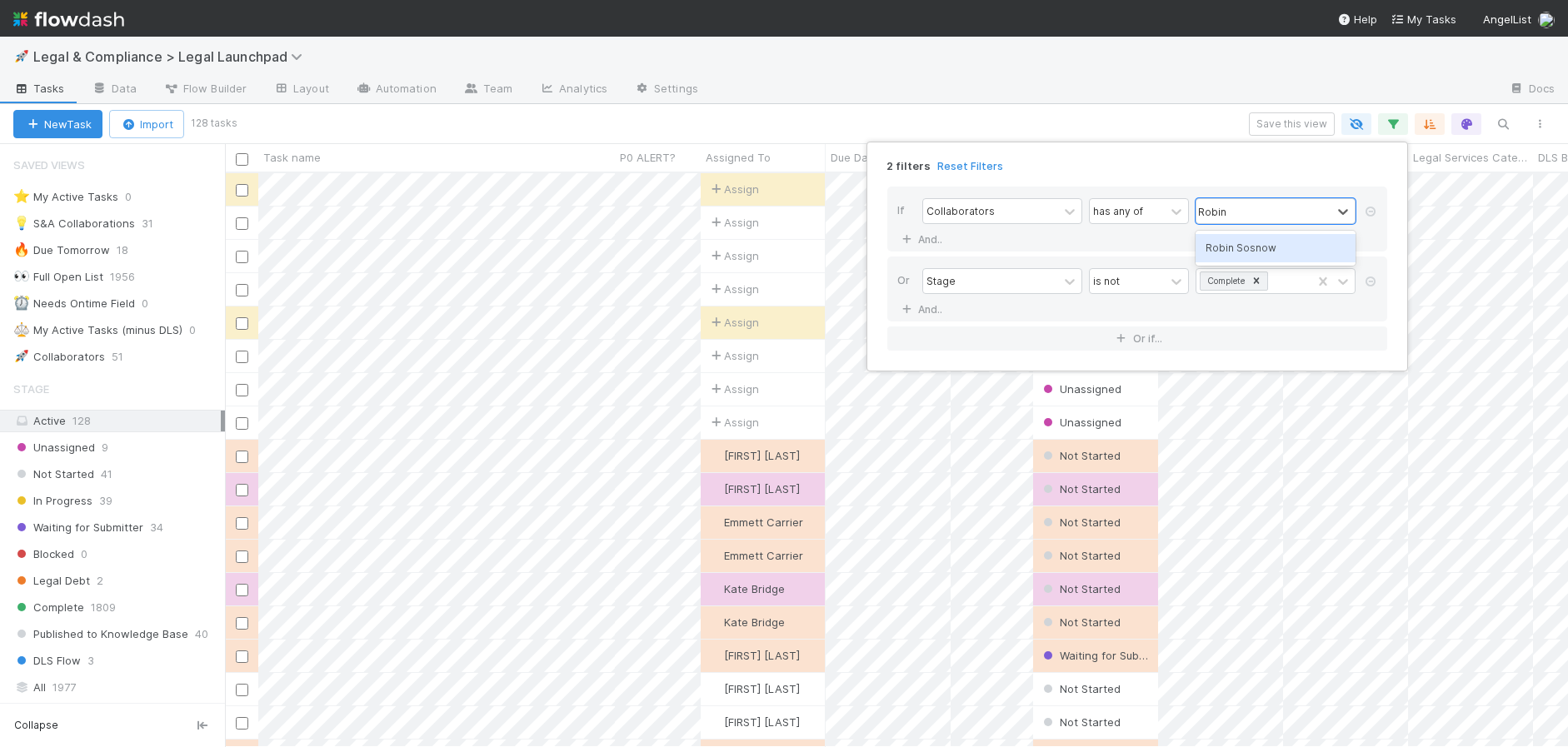 click on "Robin Sosnow" at bounding box center [1276, 248] 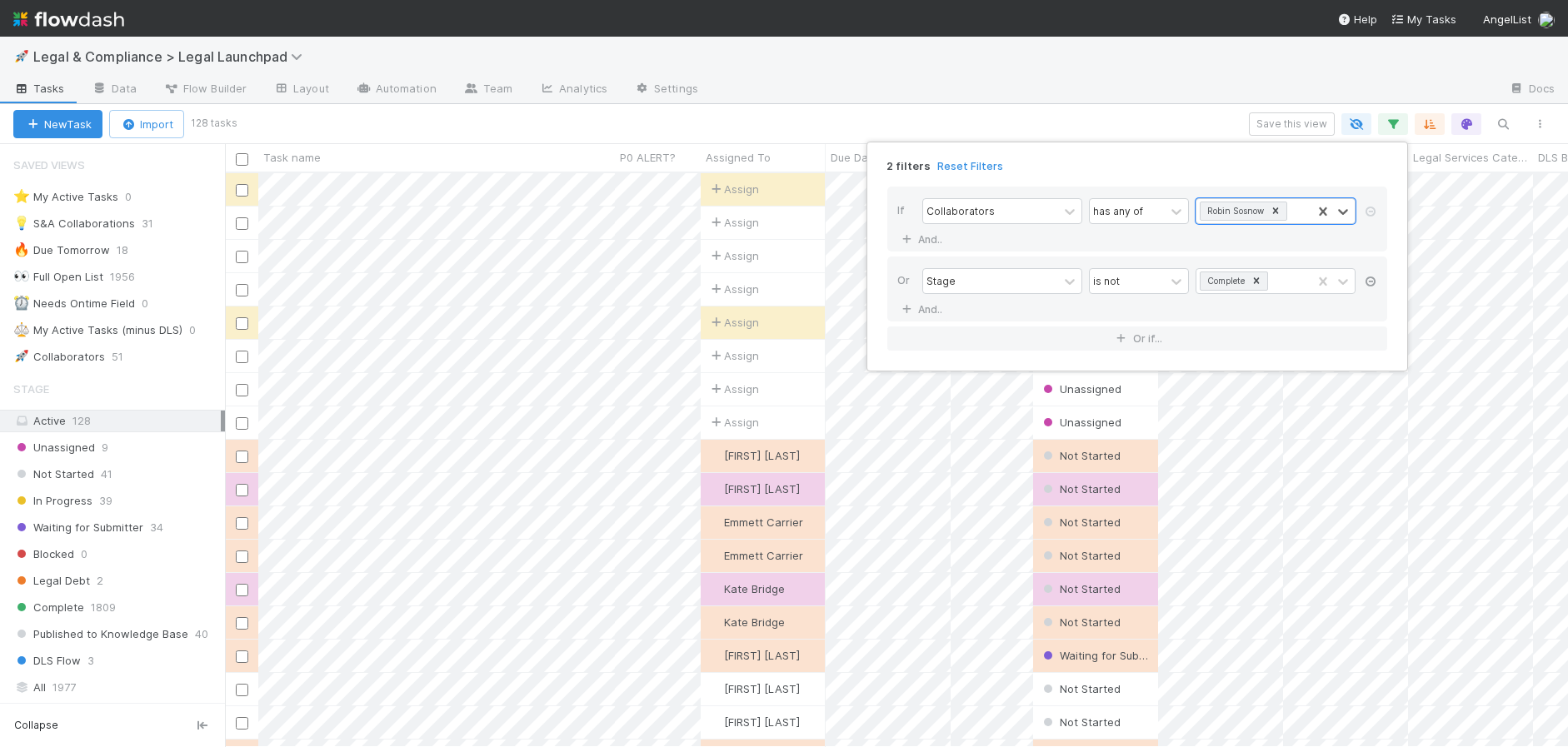 scroll, scrollTop: 1, scrollLeft: 1, axis: both 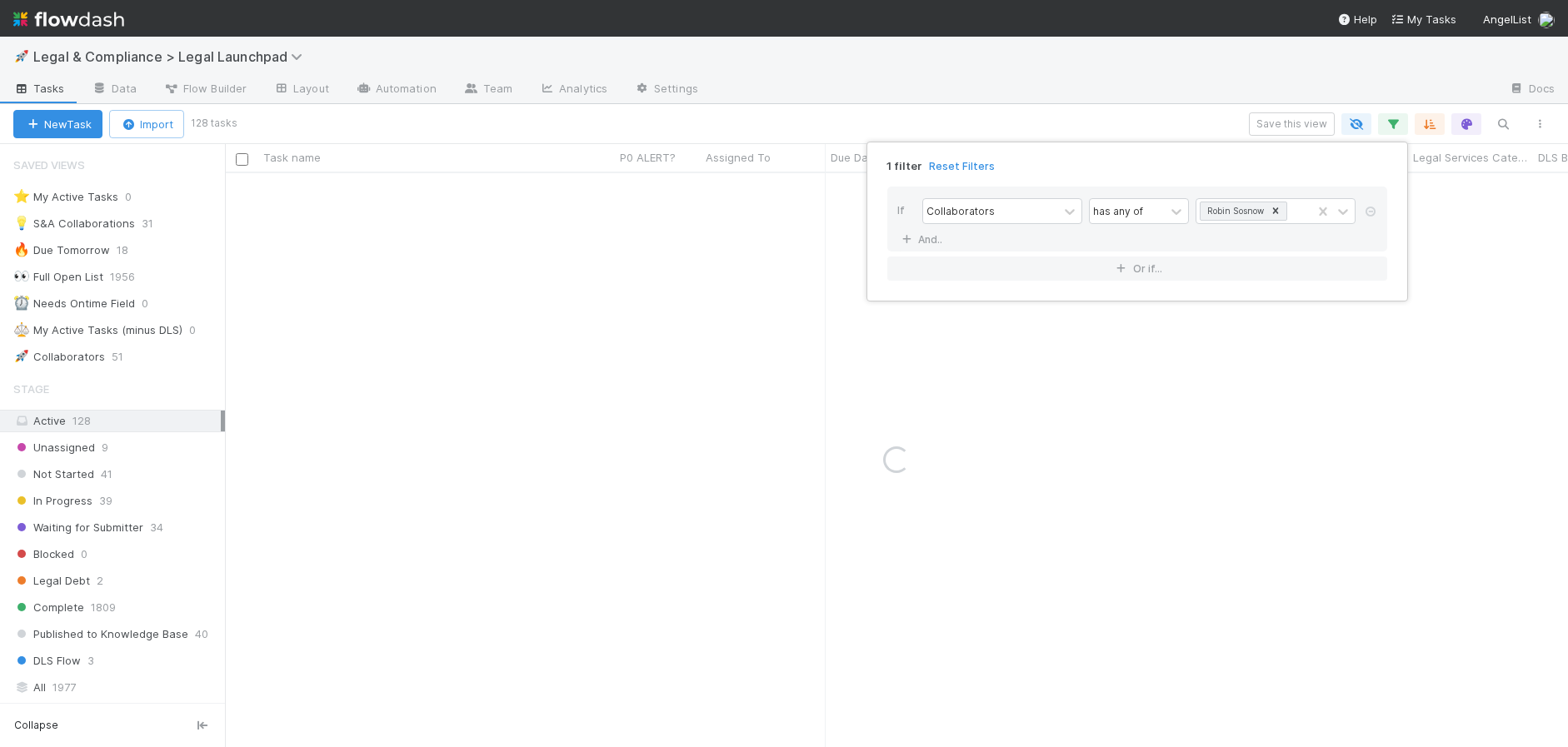 click on "1 filter Reset Filters If Collaborators has any of [FIRST] [LAST] And.. Or if..." at bounding box center (784, 373) 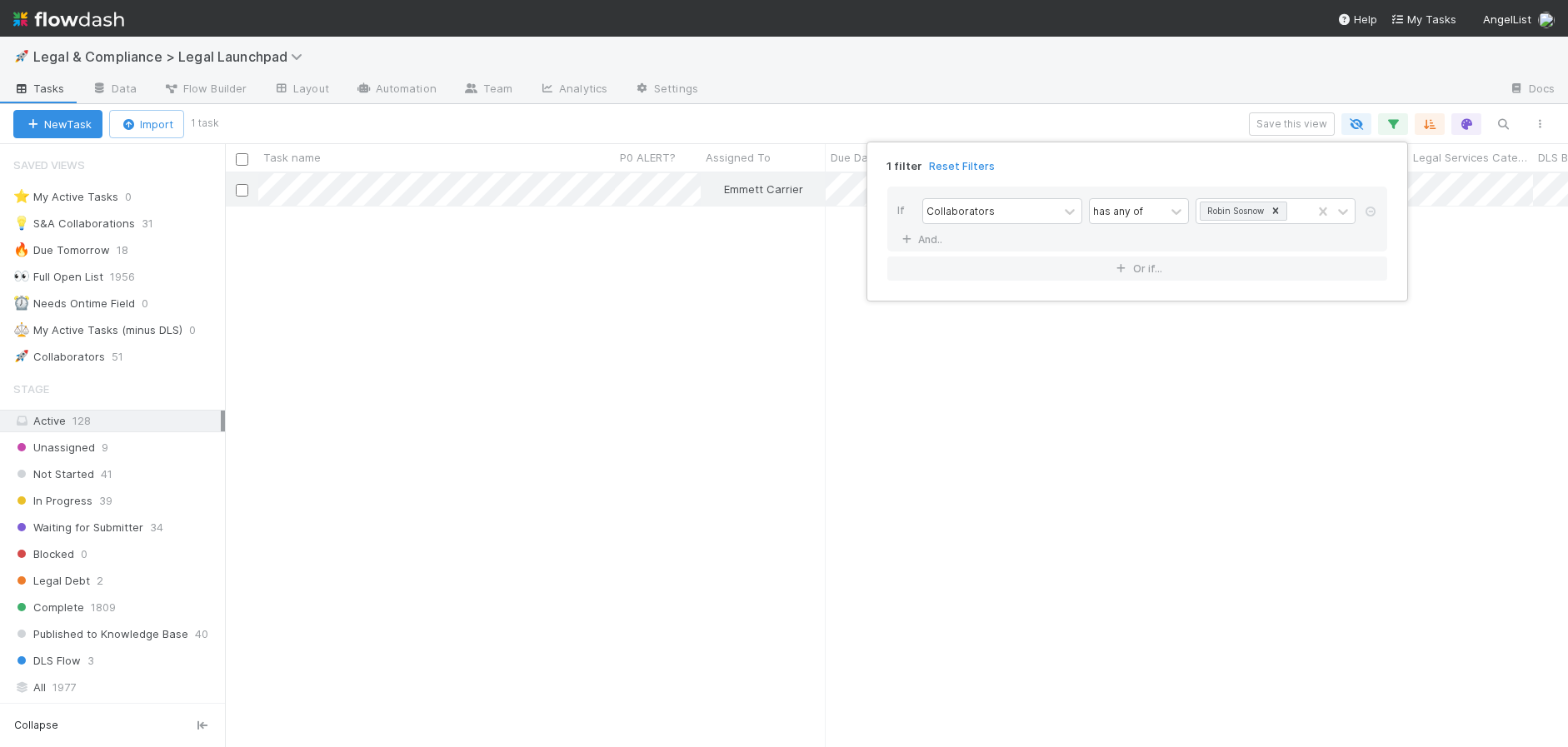 scroll, scrollTop: 1, scrollLeft: 1, axis: both 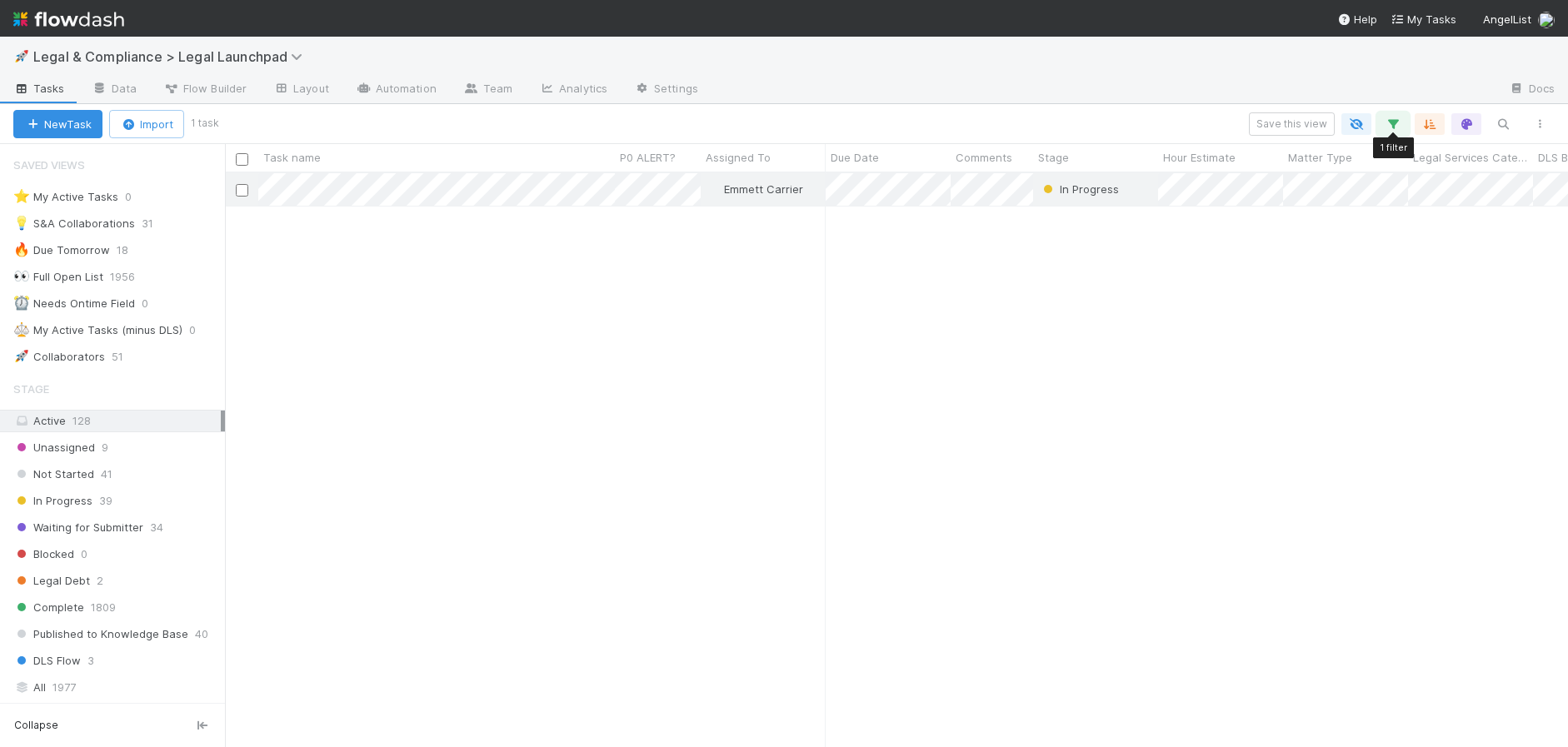 click at bounding box center [1393, 124] 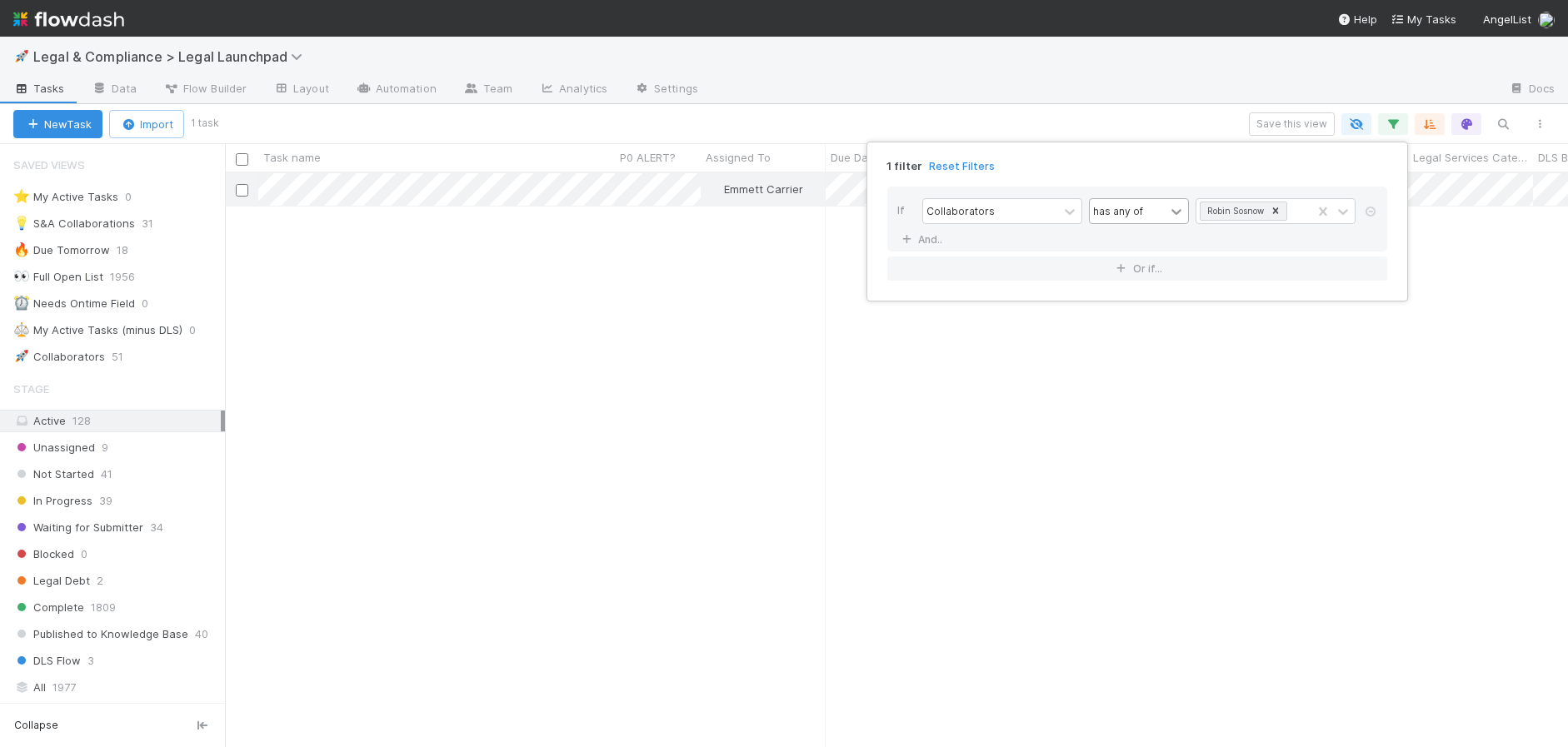 click 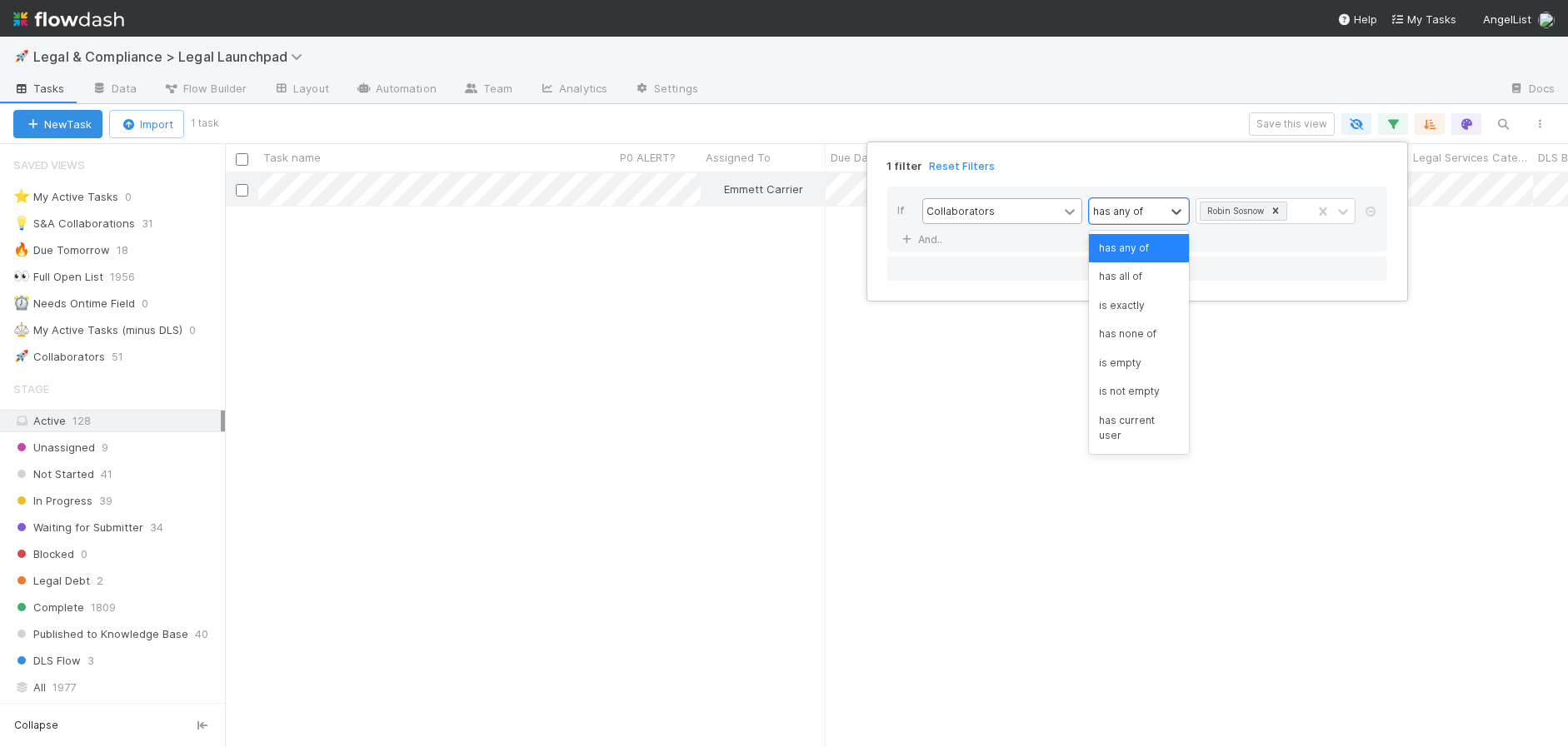 click 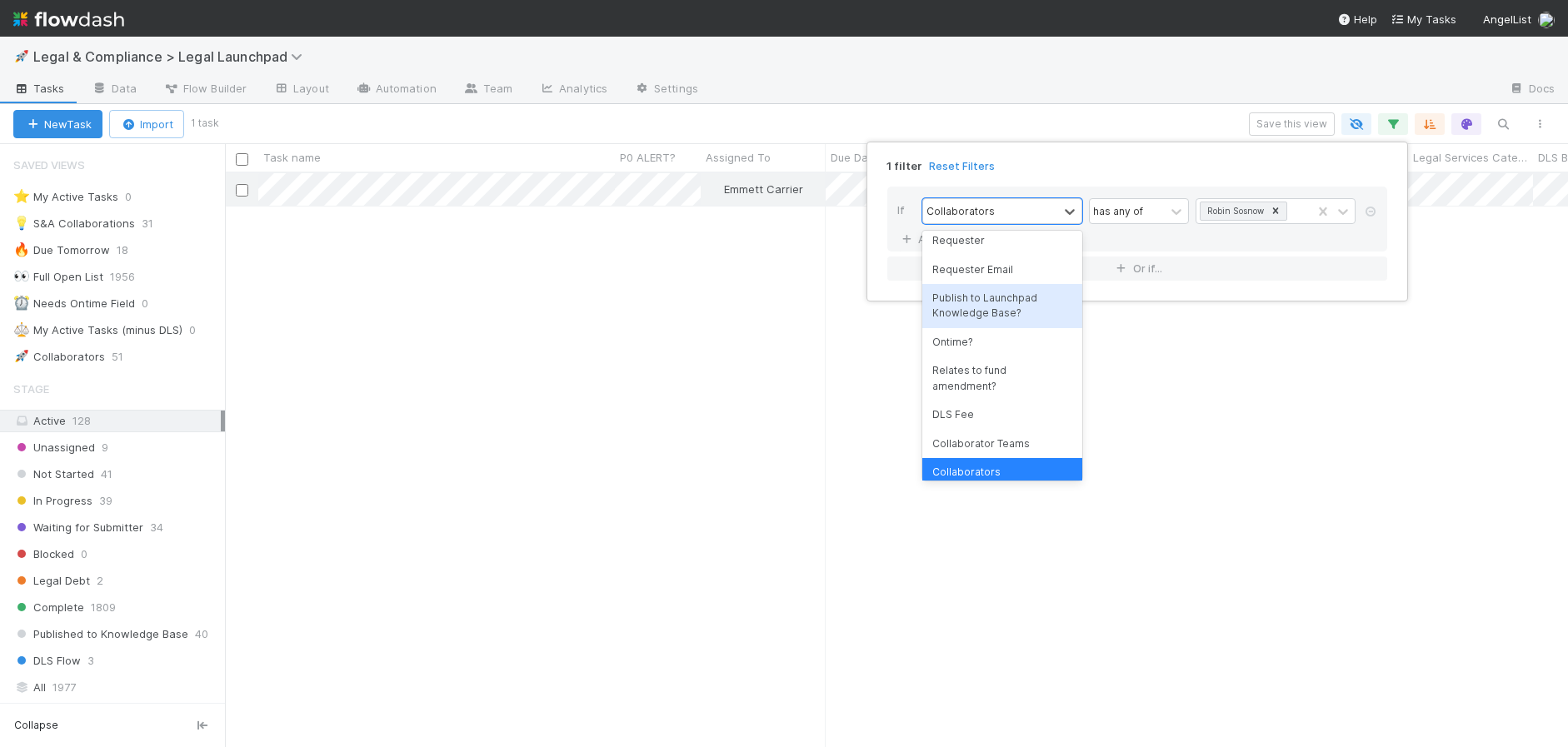 scroll, scrollTop: 0, scrollLeft: 0, axis: both 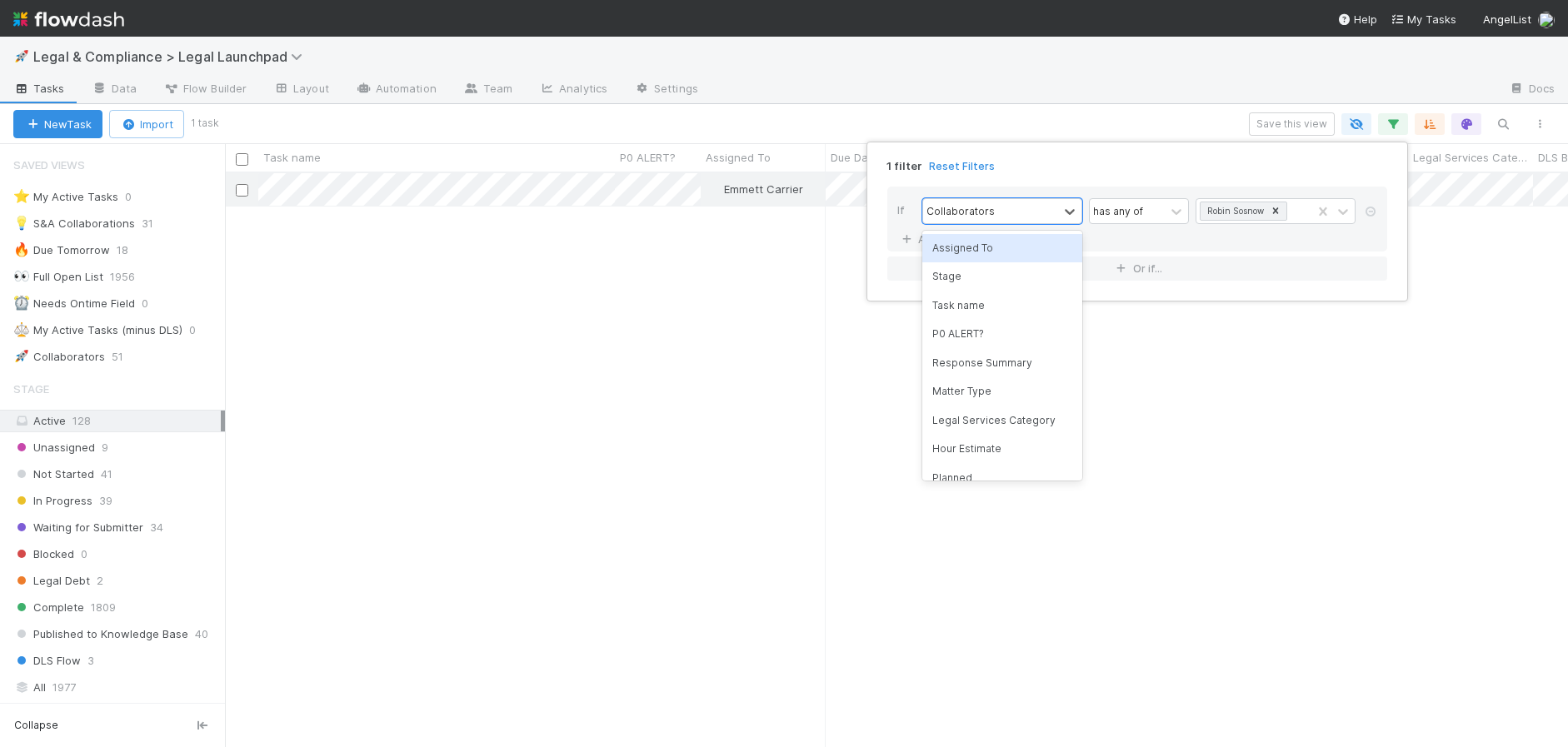 click on "Assigned To" at bounding box center [1002, 248] 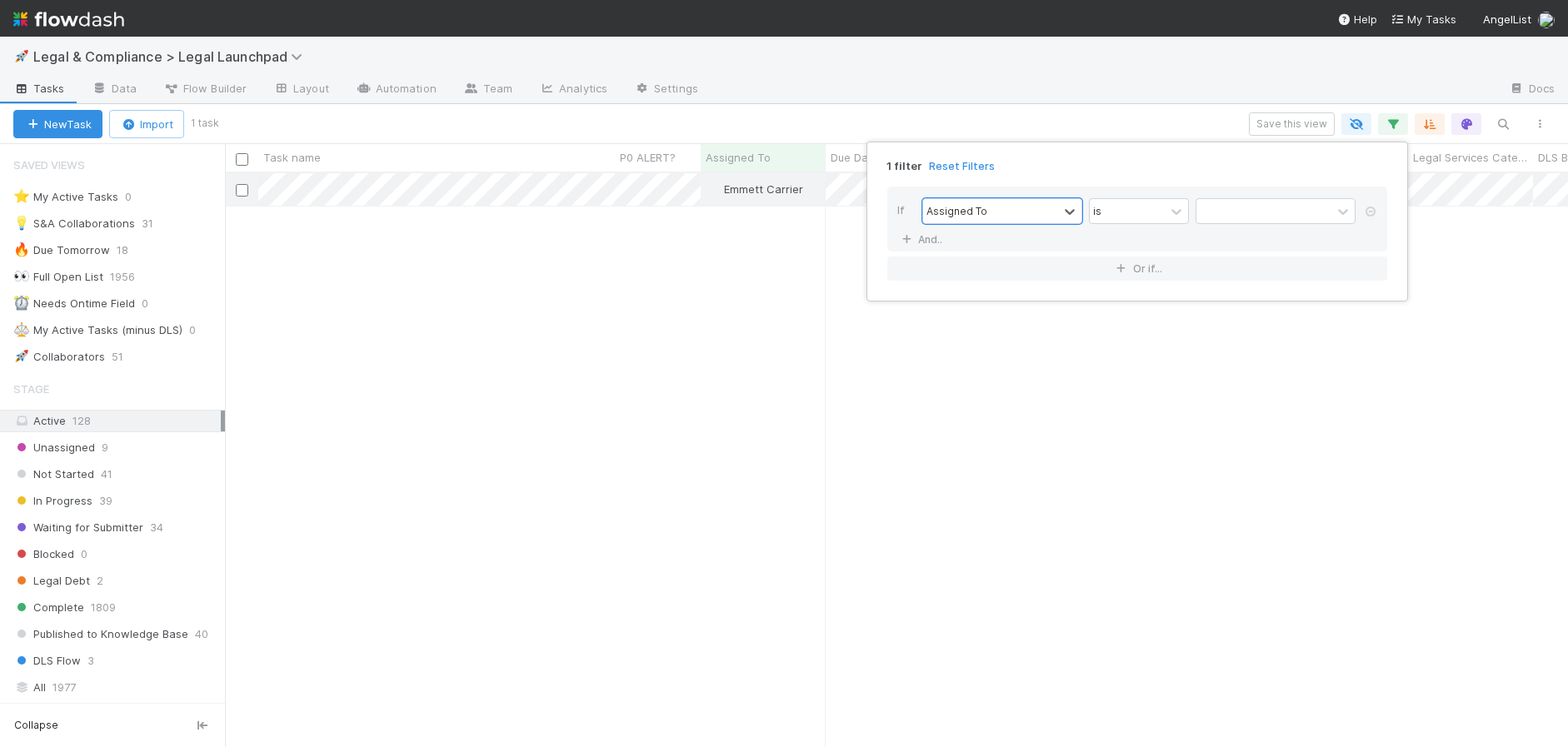 scroll, scrollTop: 1, scrollLeft: 1, axis: both 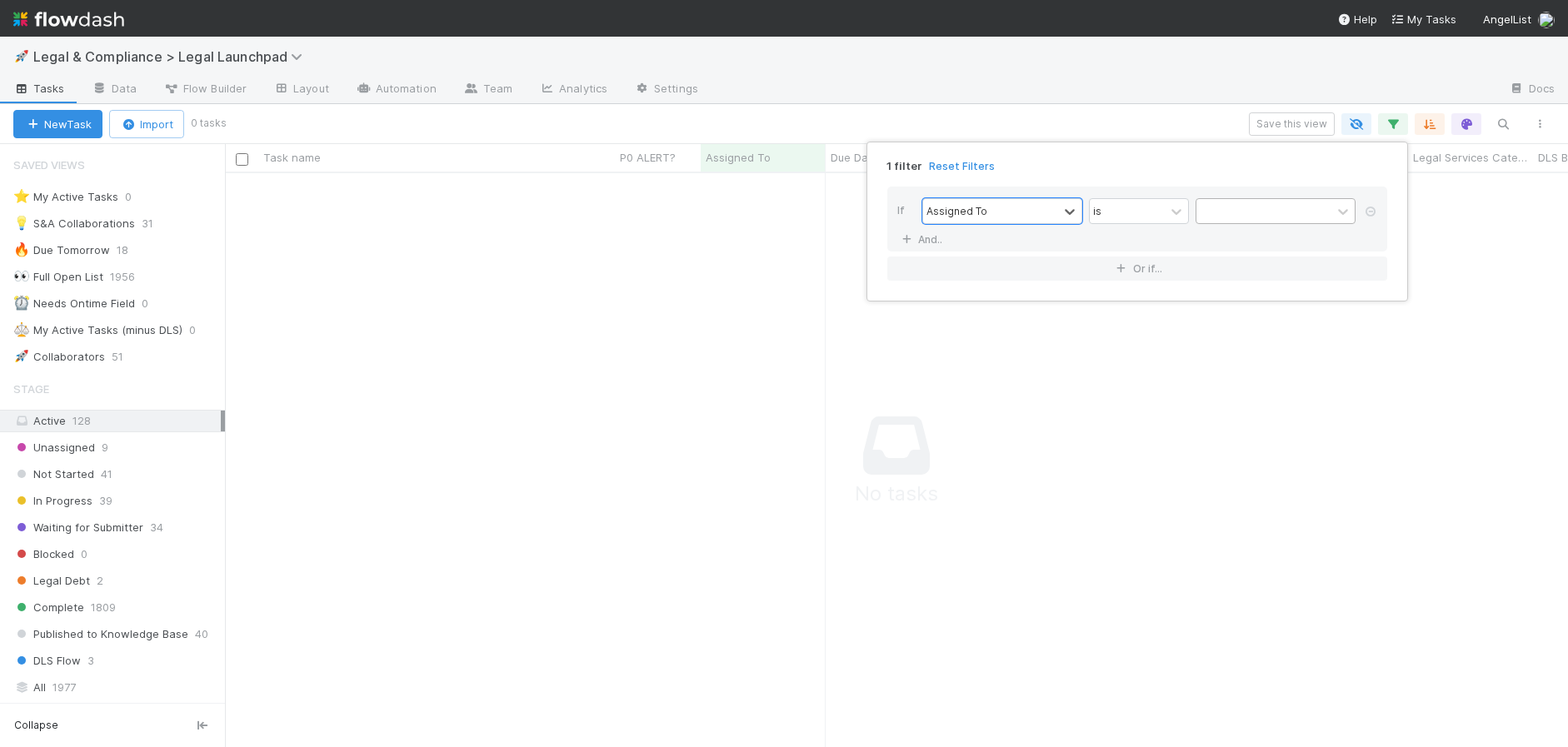 click at bounding box center [1264, 211] 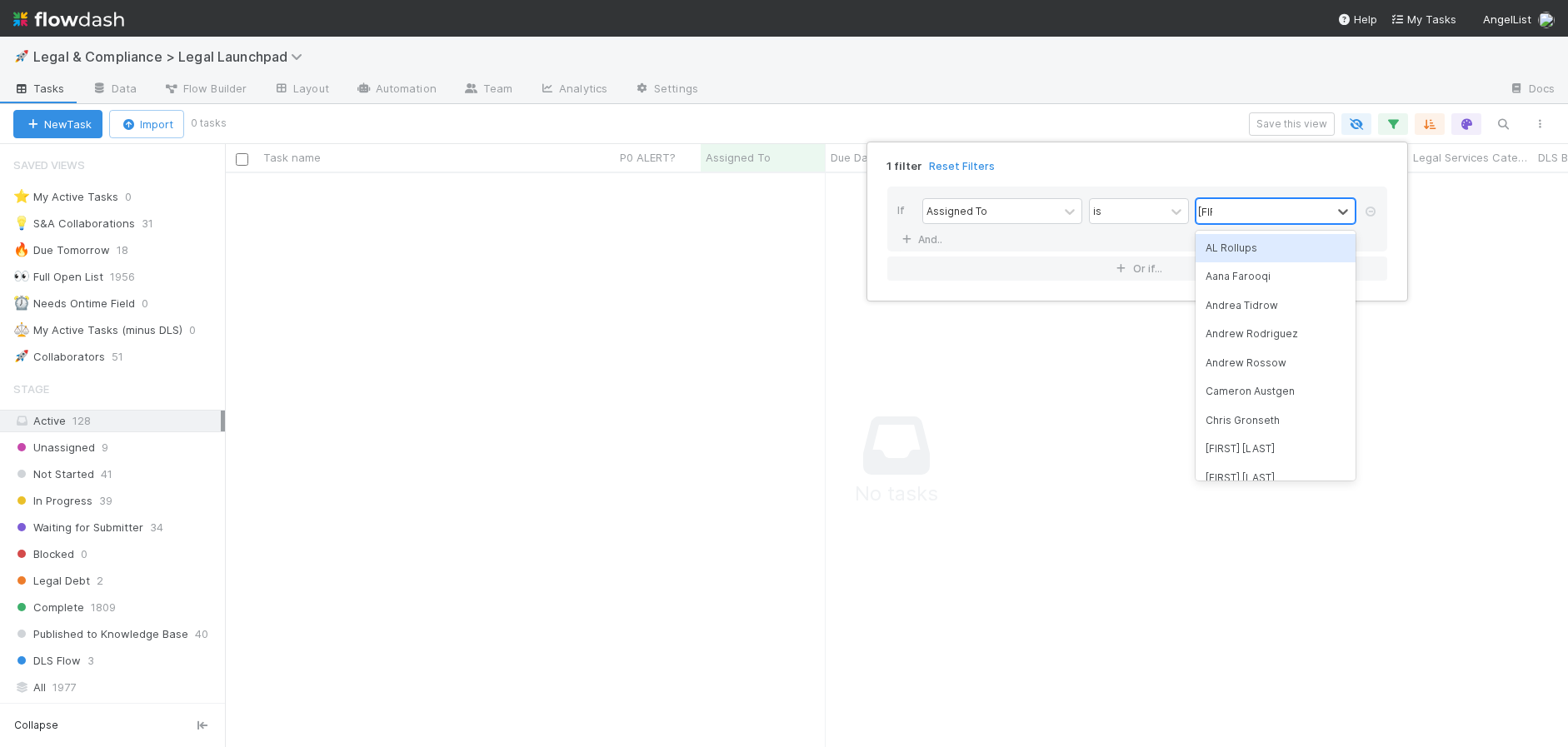 type on "Robin" 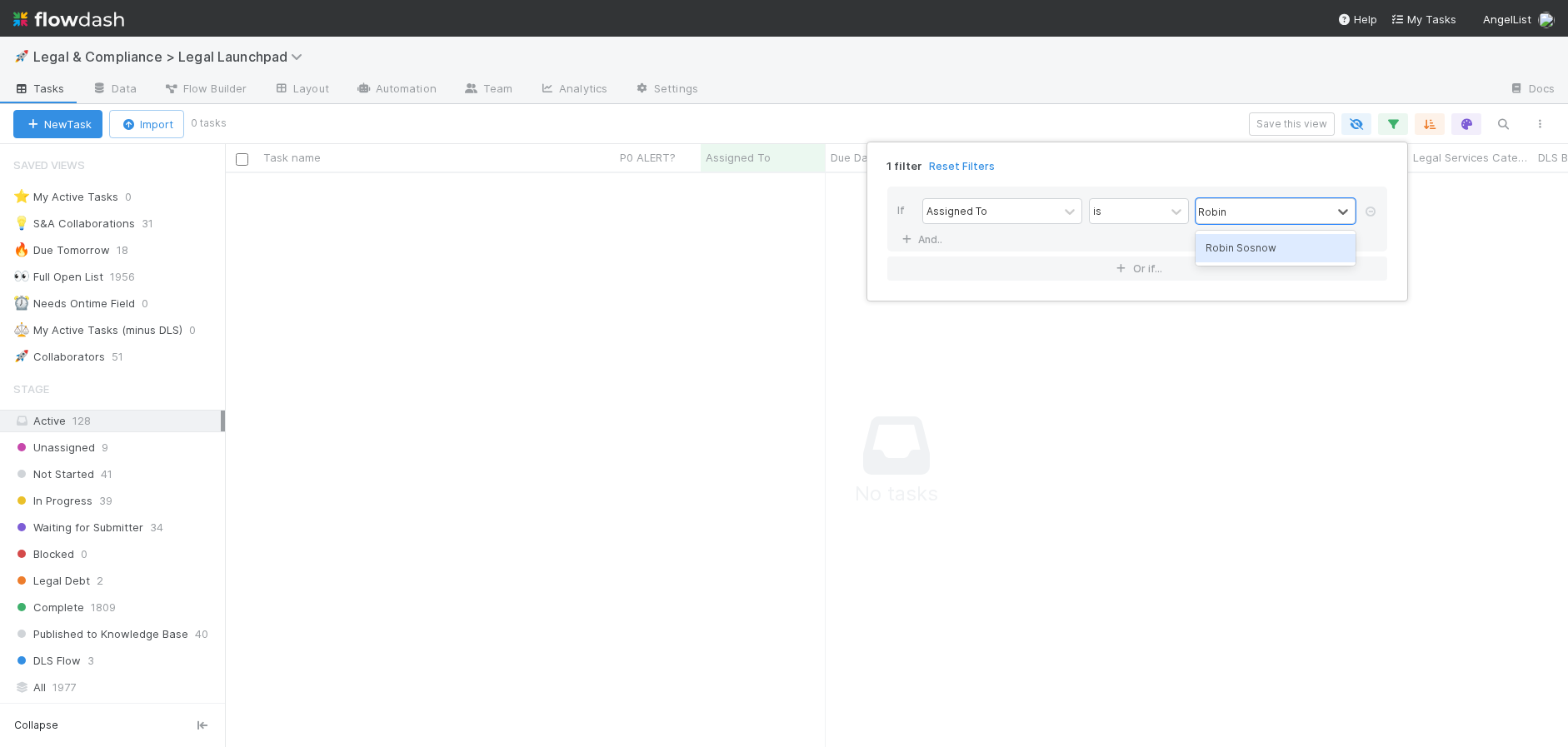 click on "Robin Sosnow" at bounding box center (1276, 248) 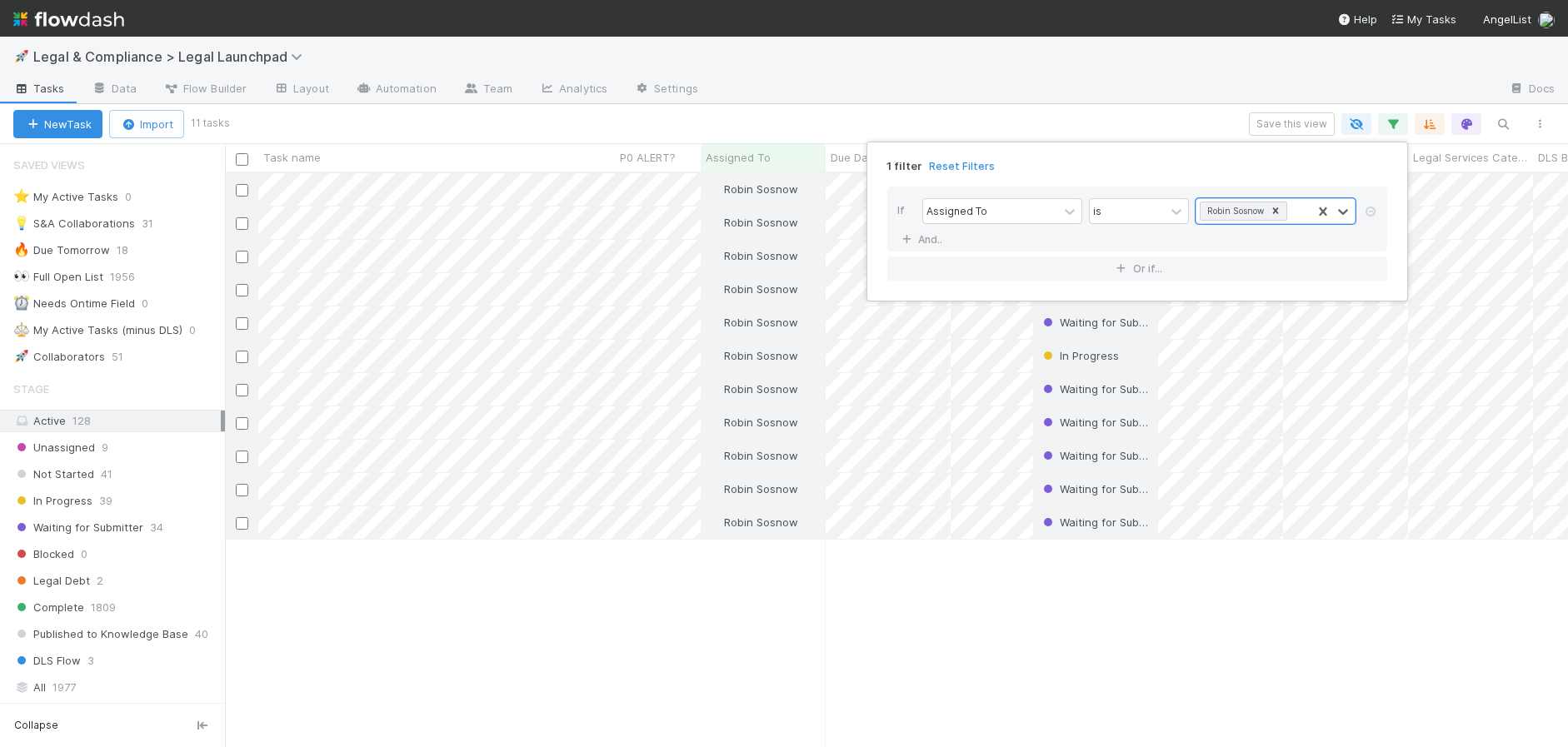 scroll, scrollTop: 1, scrollLeft: 1, axis: both 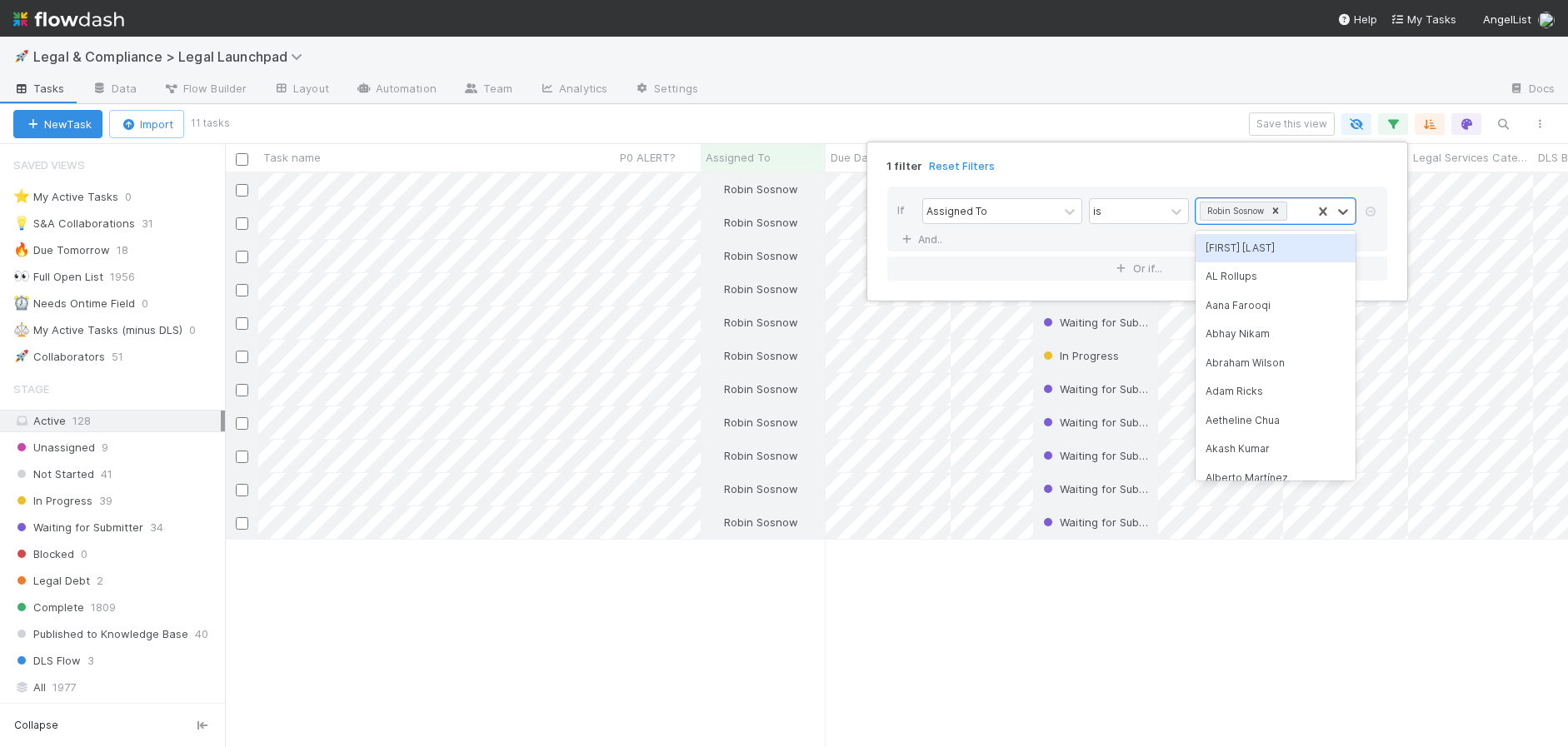 click on "1 filter Reset Filters" at bounding box center (1137, 161) 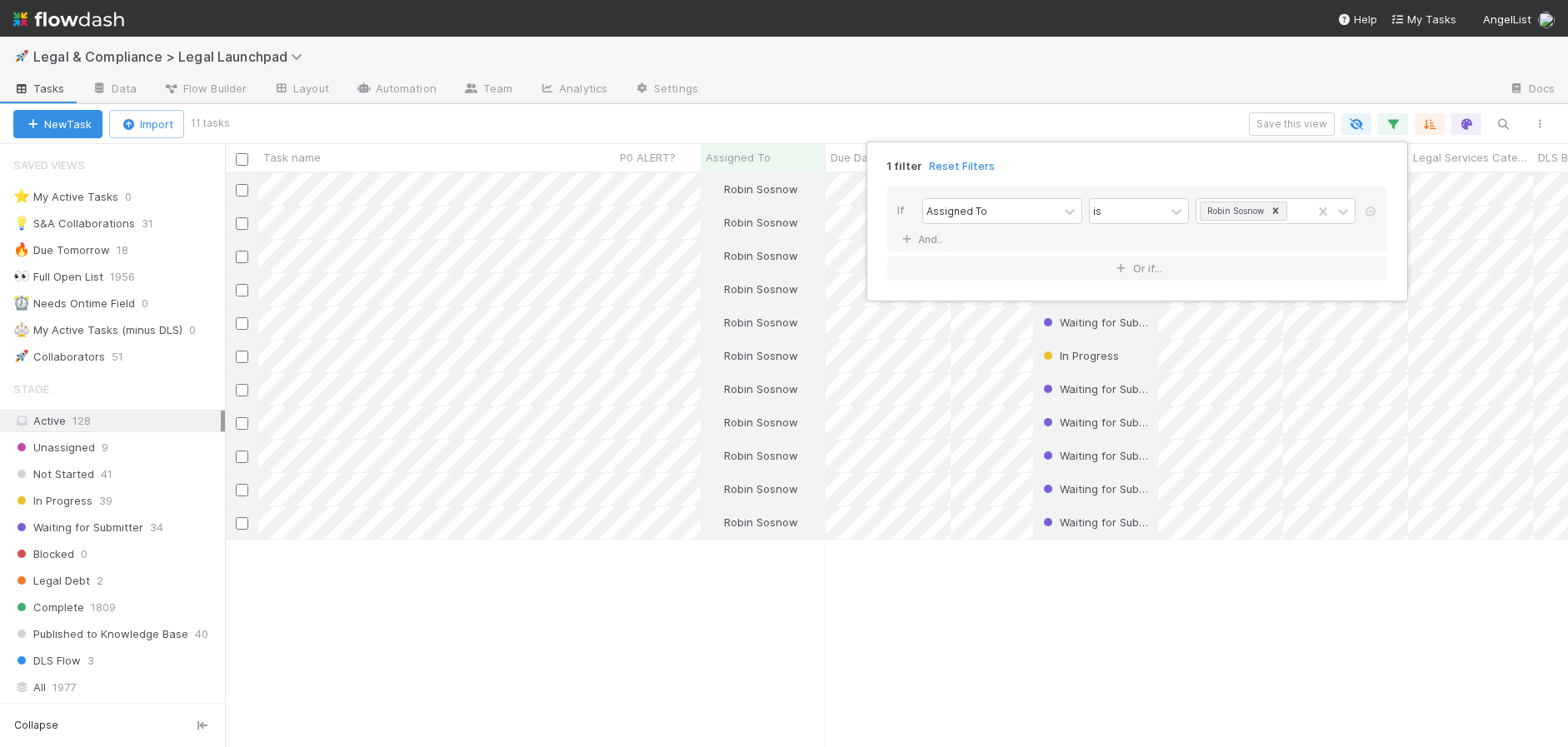 click on "1 filter Reset Filters If Assigned To is [FIRST] [LAST] And.. Or if..." at bounding box center (784, 373) 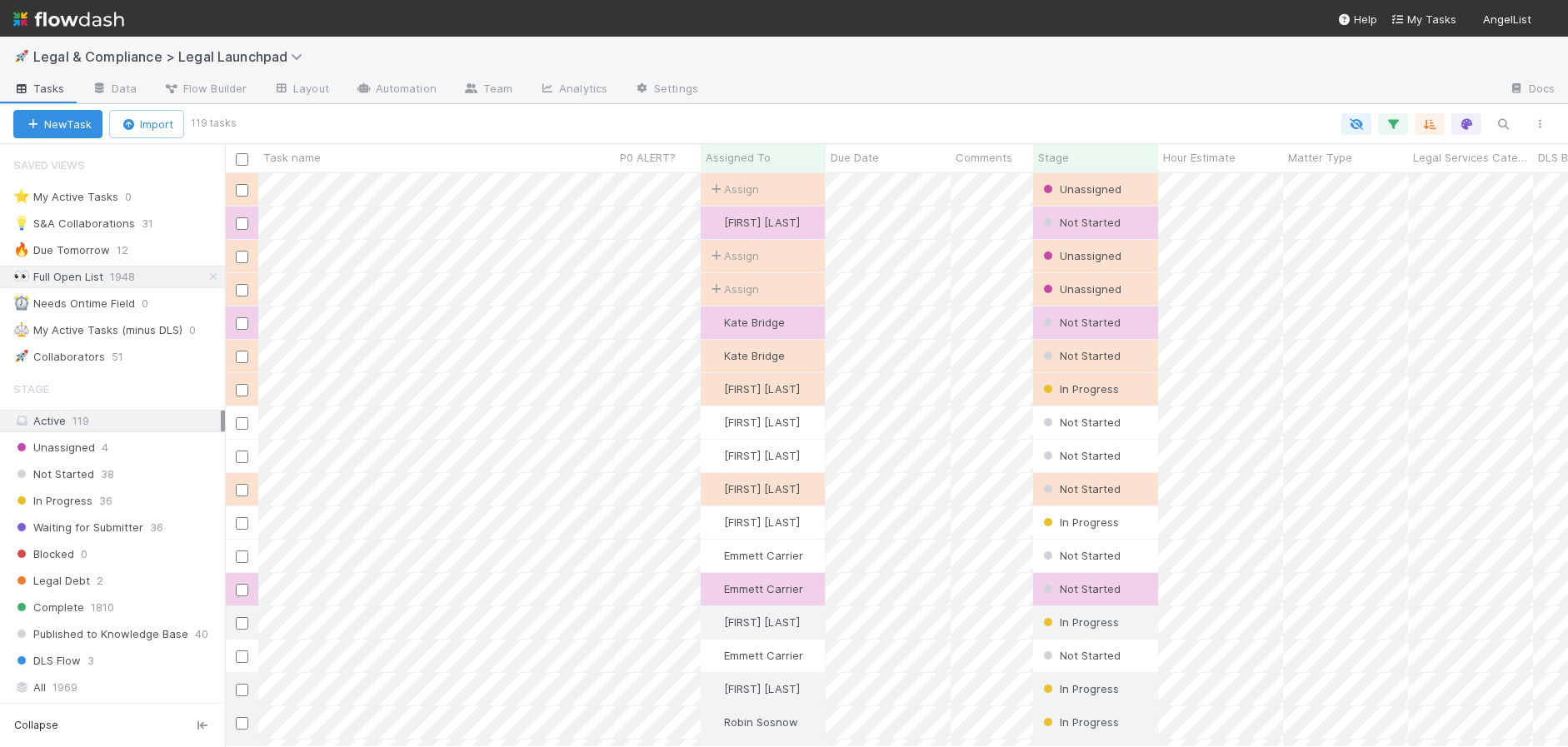 scroll, scrollTop: 0, scrollLeft: 0, axis: both 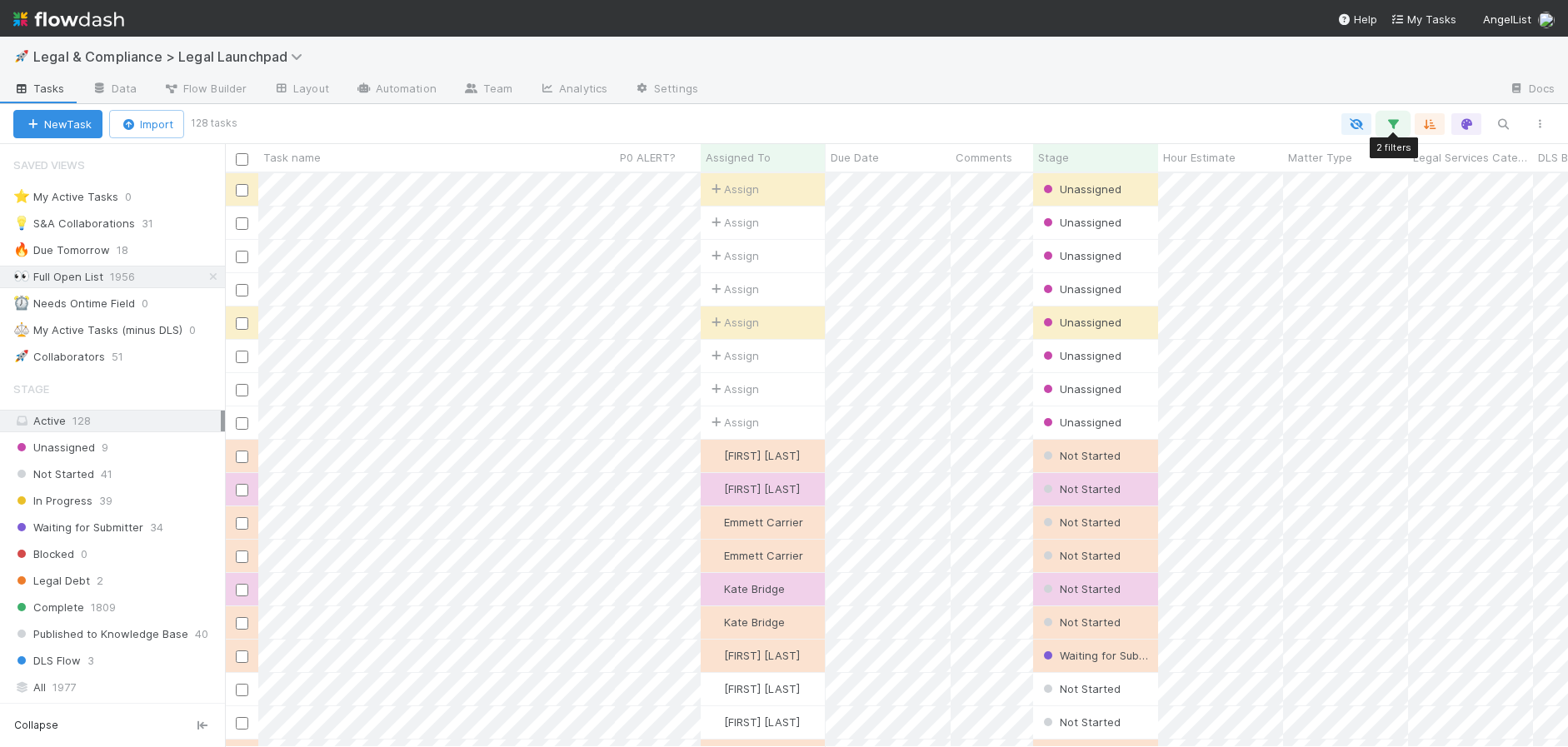 click at bounding box center (1393, 124) 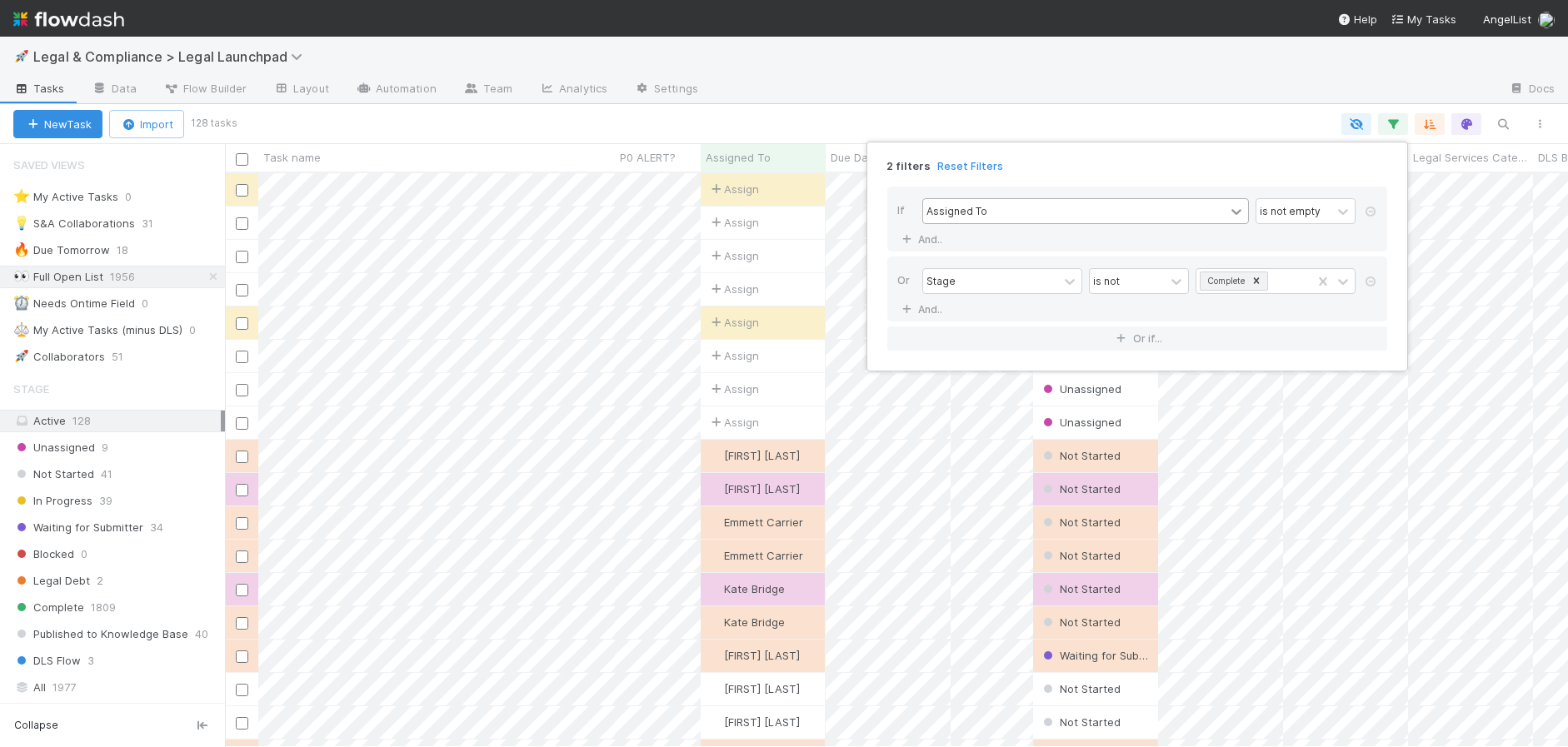 click 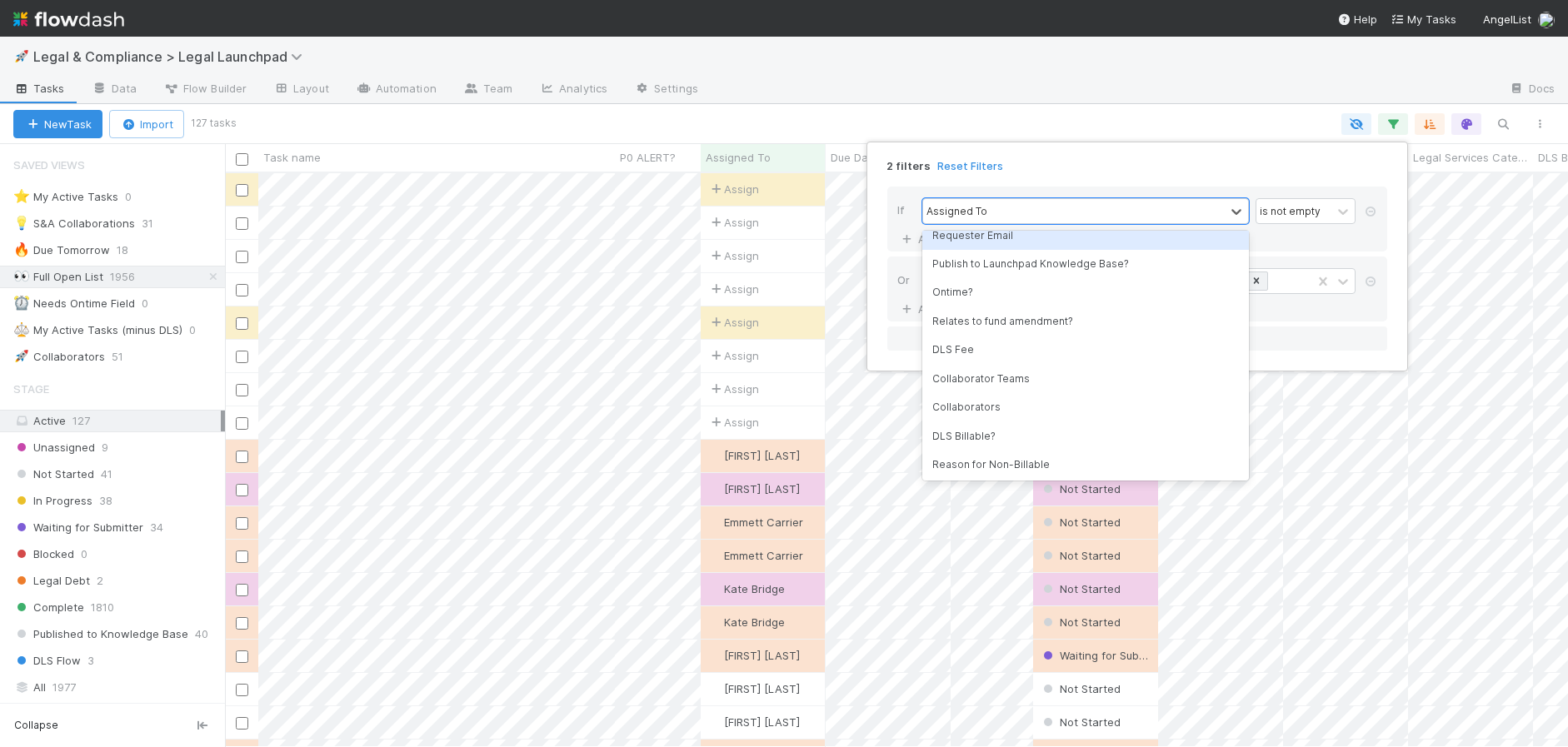 scroll, scrollTop: 302, scrollLeft: 0, axis: vertical 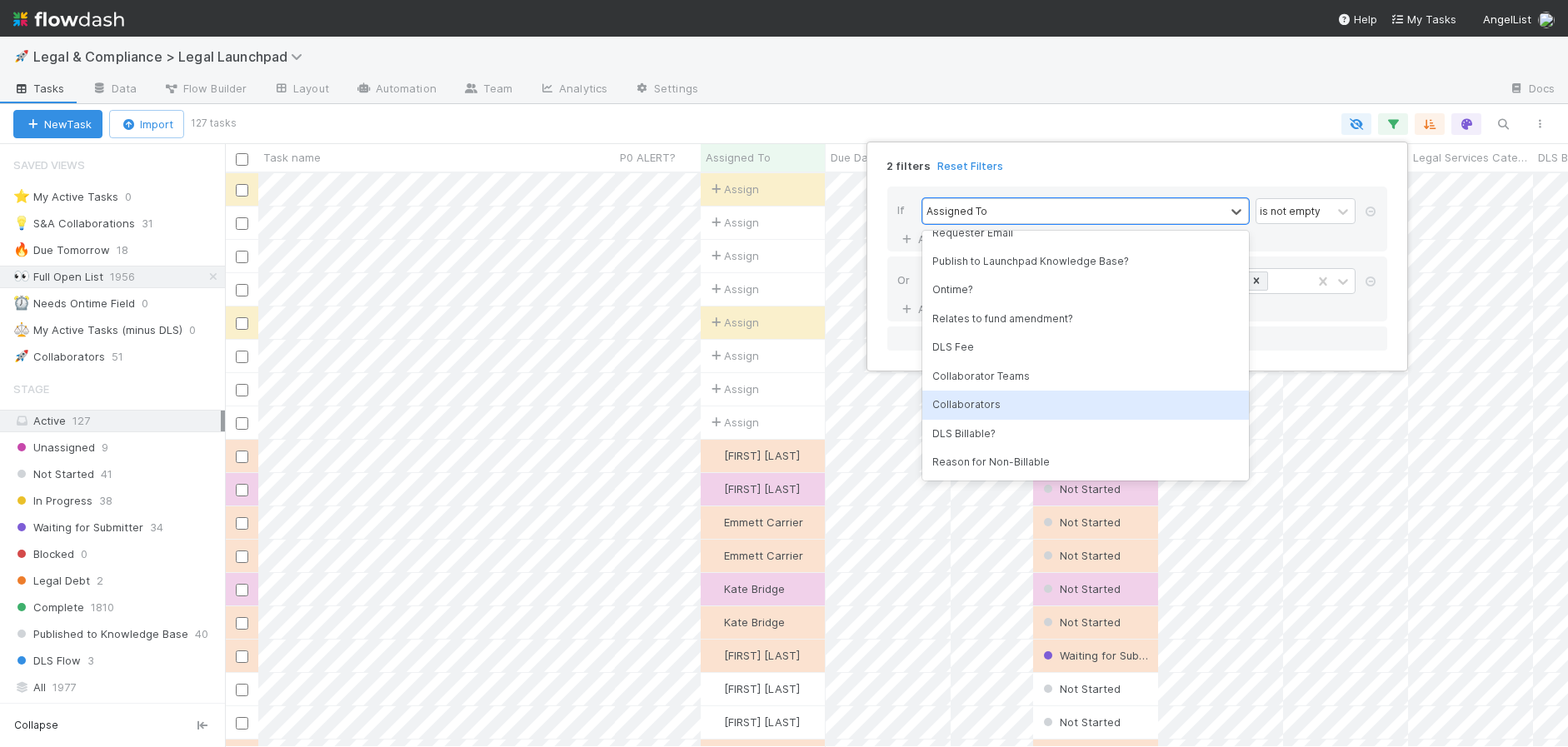 click on "Collaborators" at bounding box center [1086, 405] 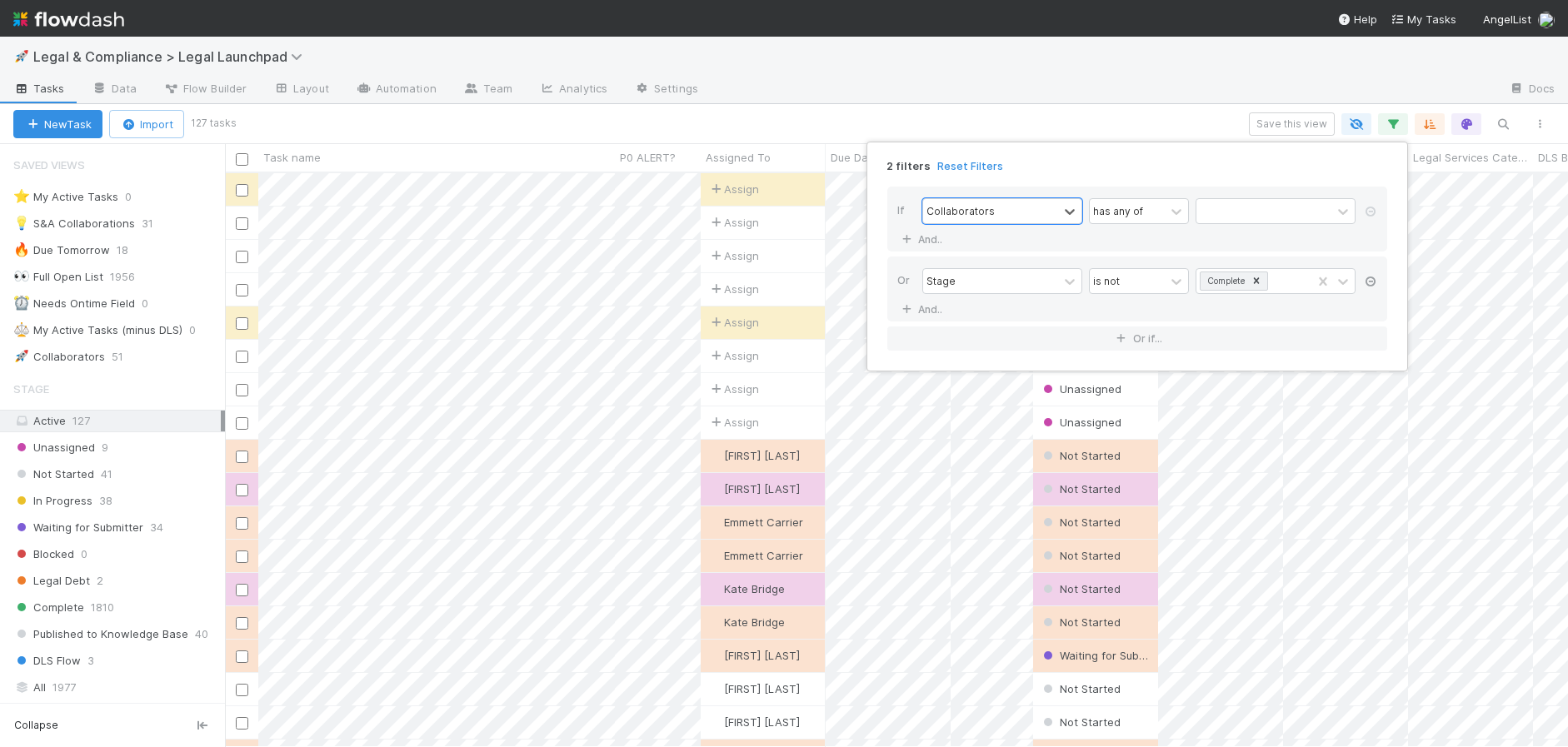 scroll, scrollTop: 1, scrollLeft: 1, axis: both 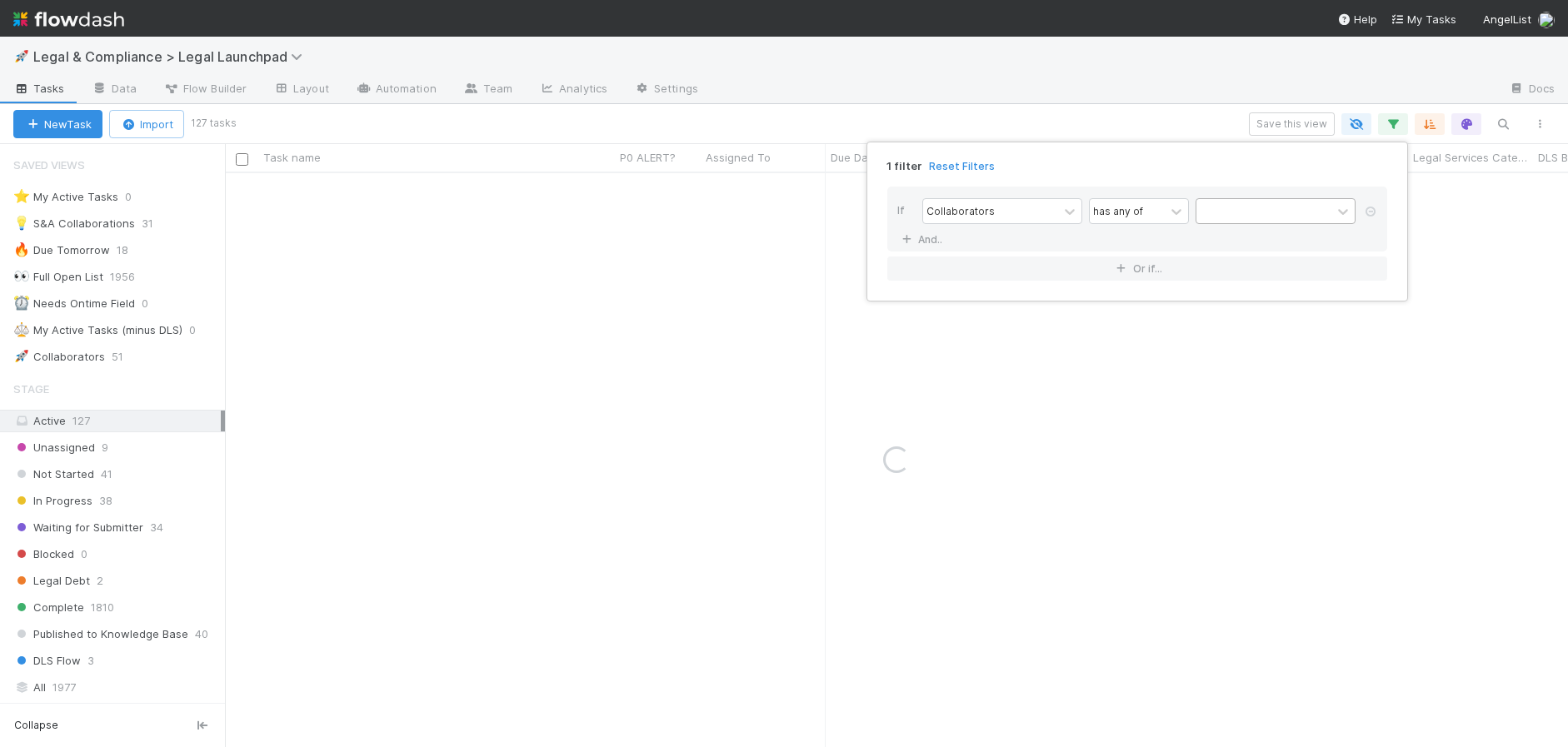 click at bounding box center [1264, 211] 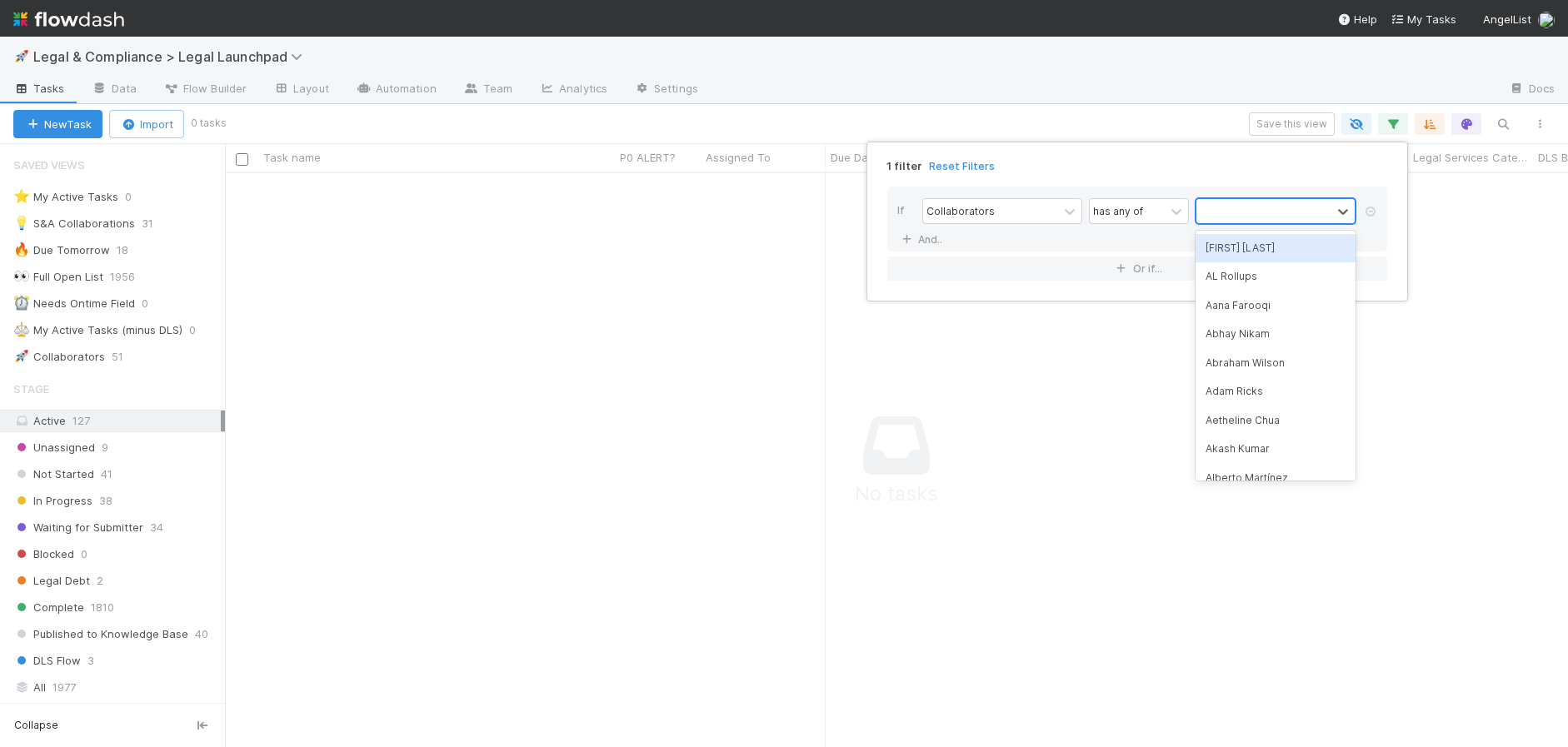 scroll, scrollTop: 1, scrollLeft: 1, axis: both 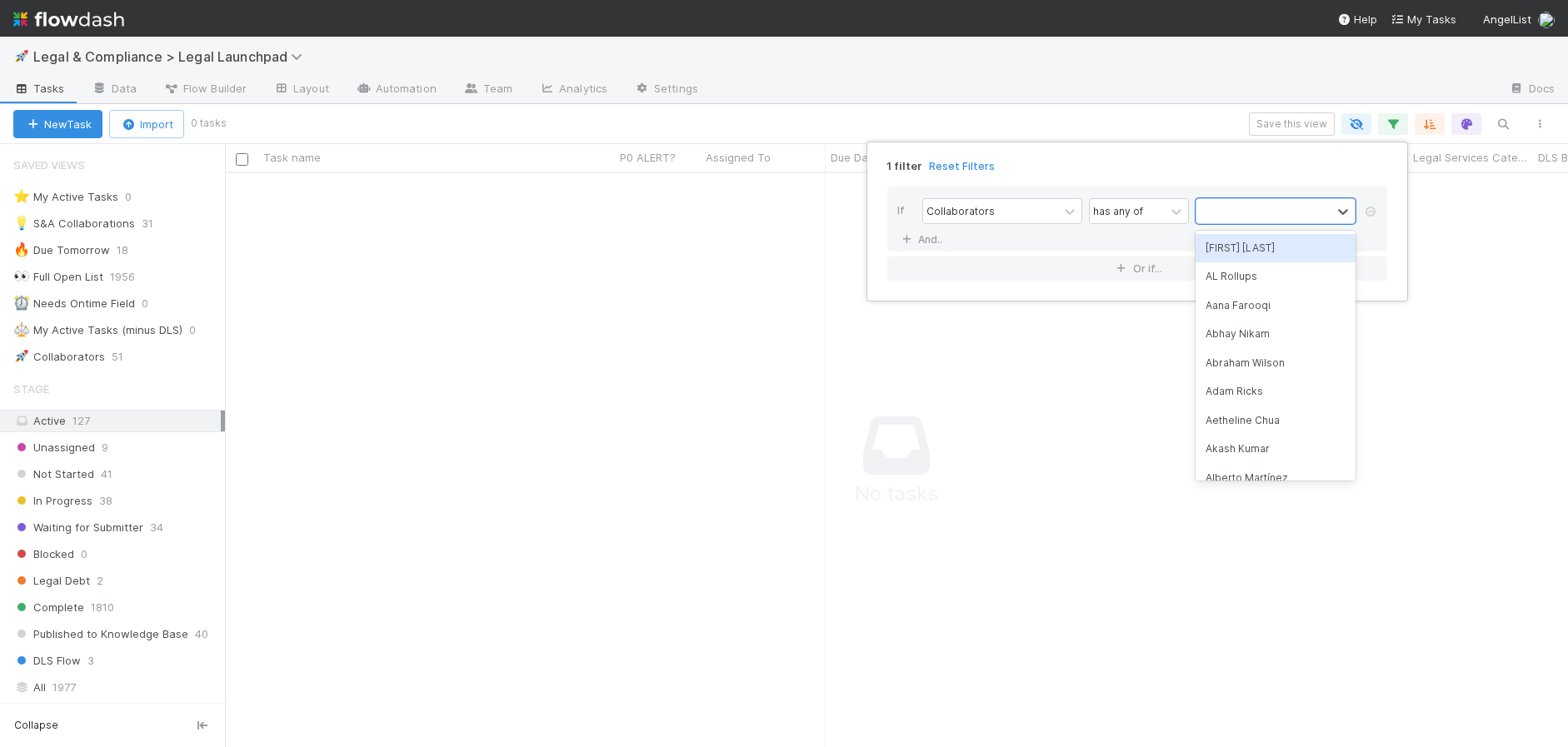 click on "[FIRST] [LAST]" at bounding box center (1276, 248) 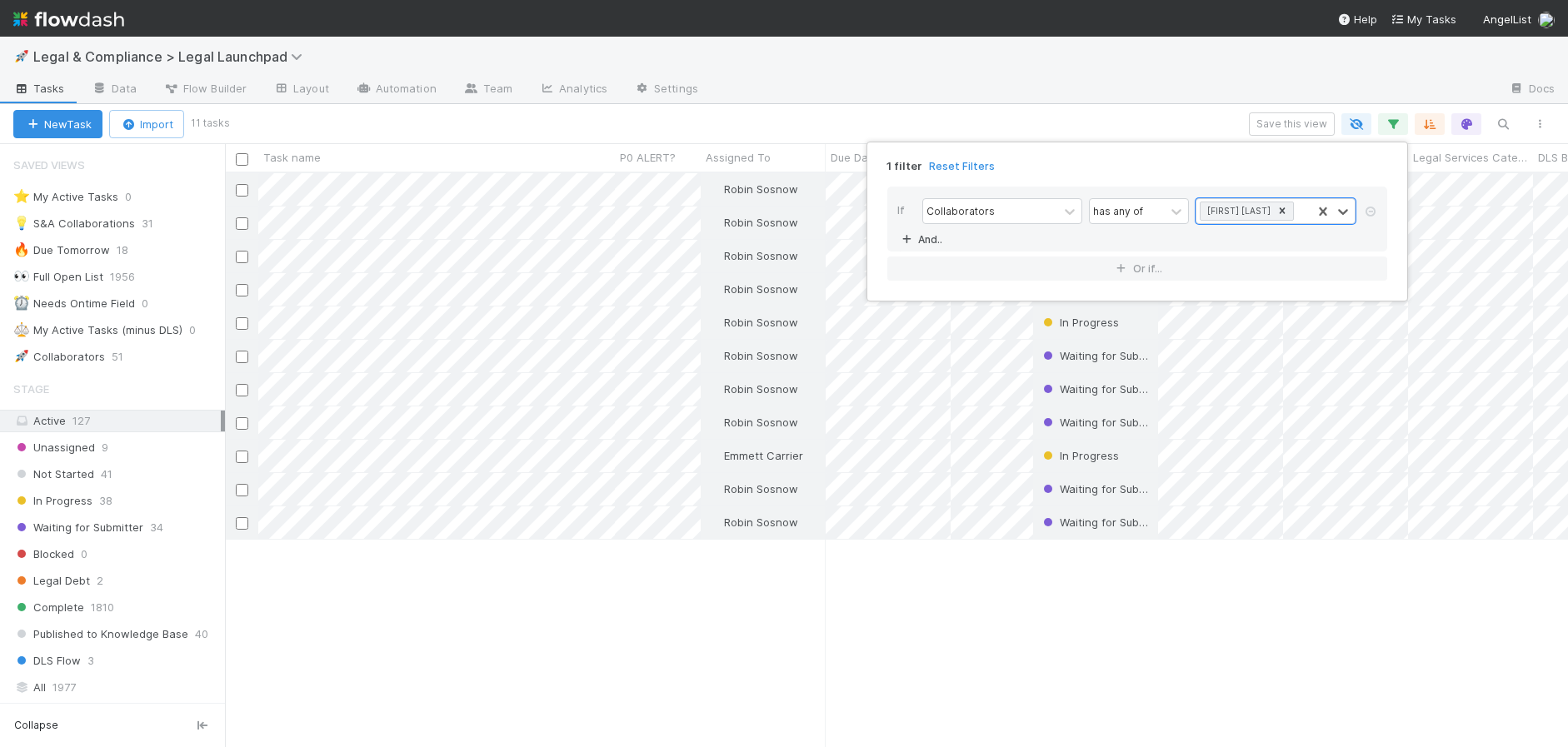 scroll, scrollTop: 1, scrollLeft: 1, axis: both 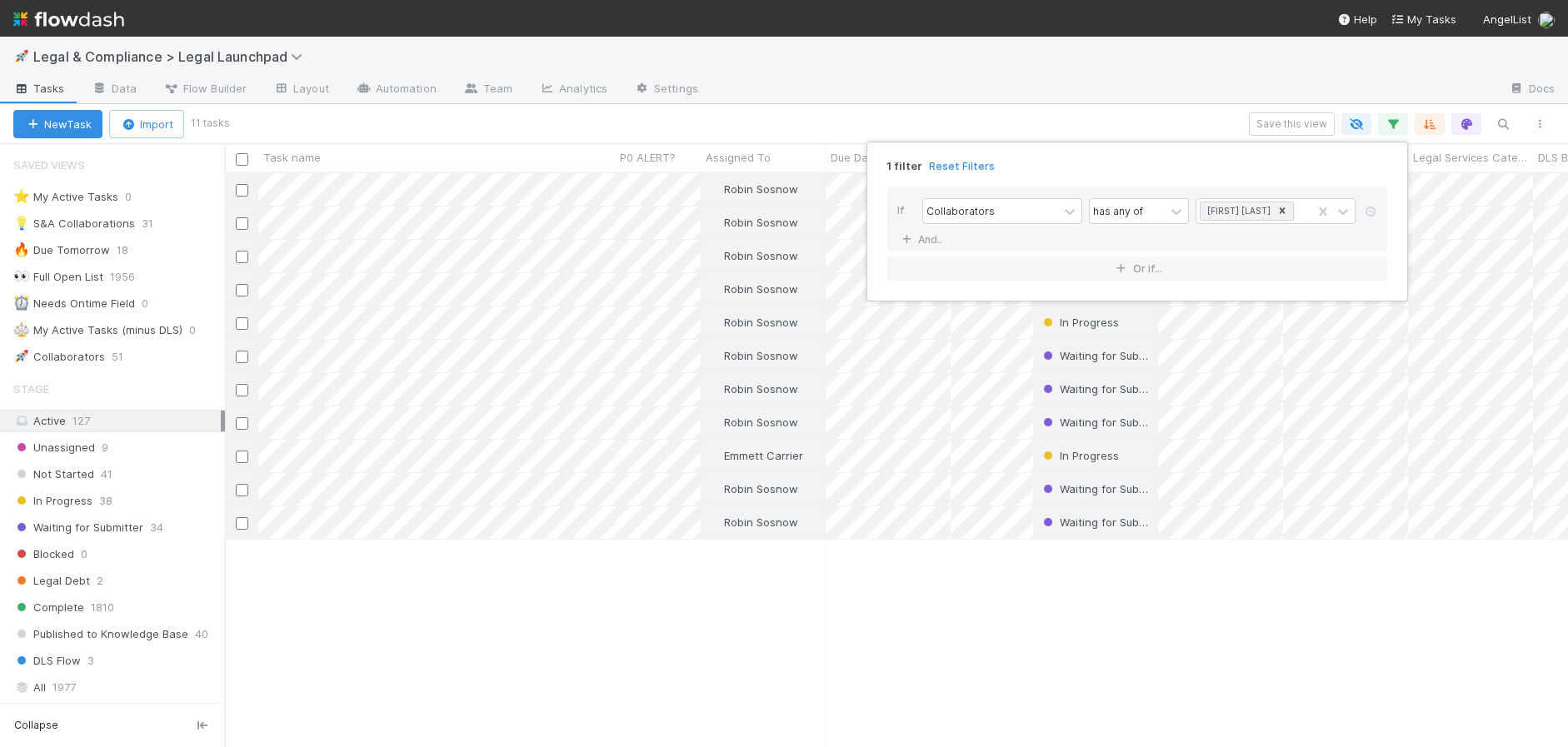 click on "1 filter Reset Filters If Collaborators has any of Hye Jin Koh And.. Or if..." at bounding box center [784, 373] 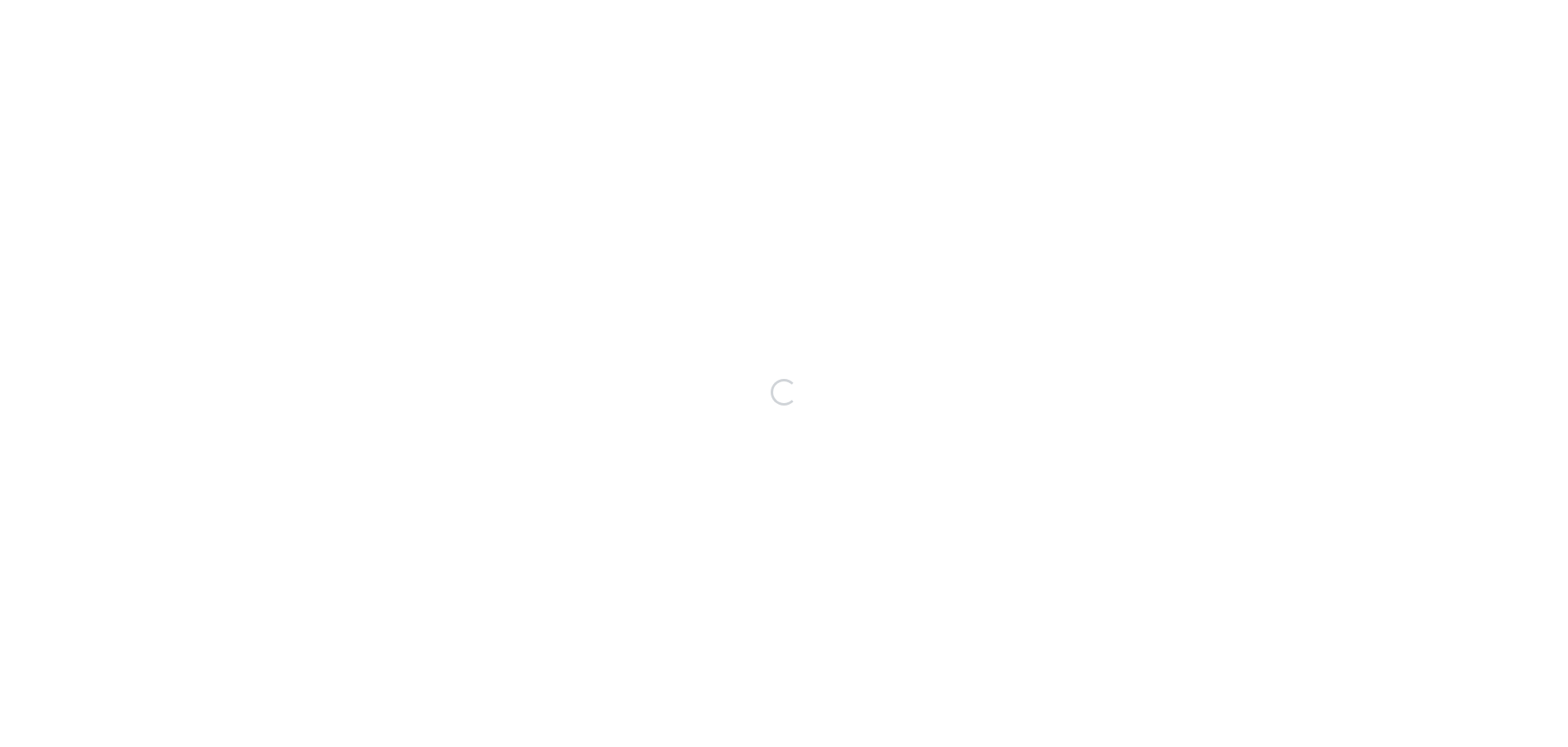 scroll, scrollTop: 0, scrollLeft: 0, axis: both 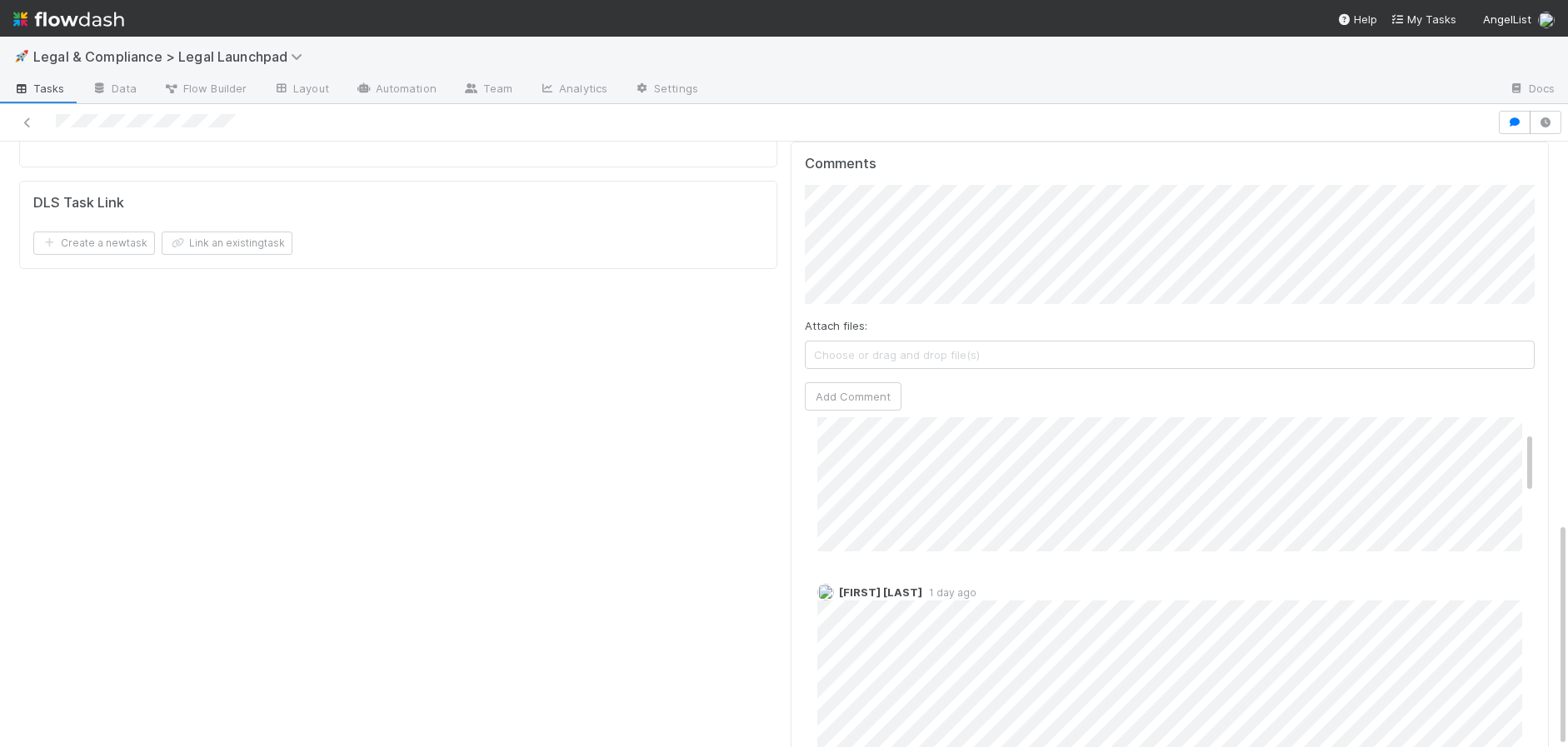 click on "Details Edit Task name  Due Date  P0 ALERT?  Matter Type  Hour Estimate  Planned  Ontime?  Relates to fund amendment?  DLS Fee  Collaborator Teams  DLS Billable?  Reason for Non-Billable  Reason for AL Good Will  Work Completed?  Contractor Assist  CRM Action Item ID  Legal Services Edit Legal Services Category  Linked Workflow Tasks You do not have access to the   CRM > Action Items   workflow. Linked Workflow Tasks You do not have access to the   Launchpad Knowledge Base   workflow. DLS Task Link   Create a new  task Link an existing  task" at bounding box center (398, -24) 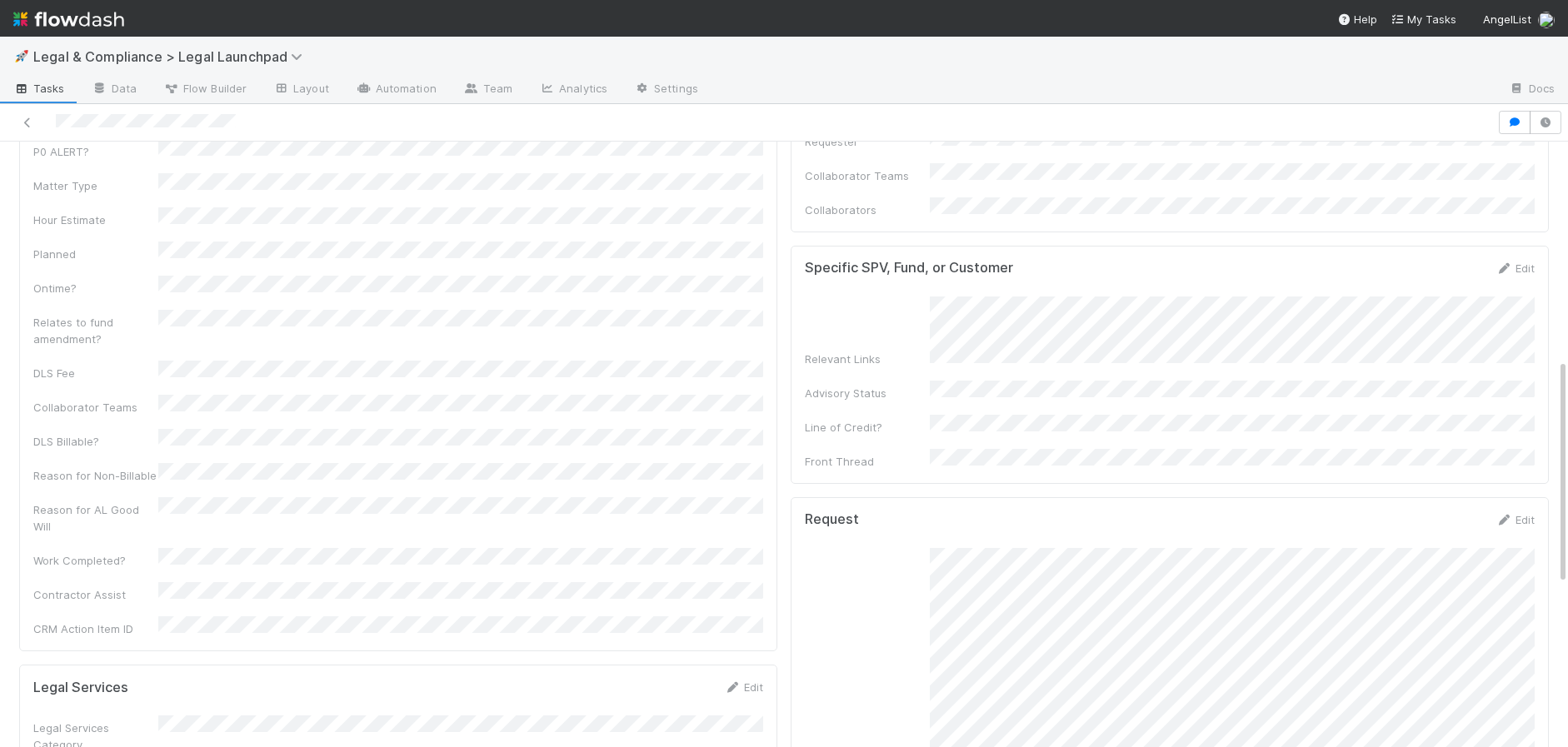 scroll, scrollTop: 0, scrollLeft: 0, axis: both 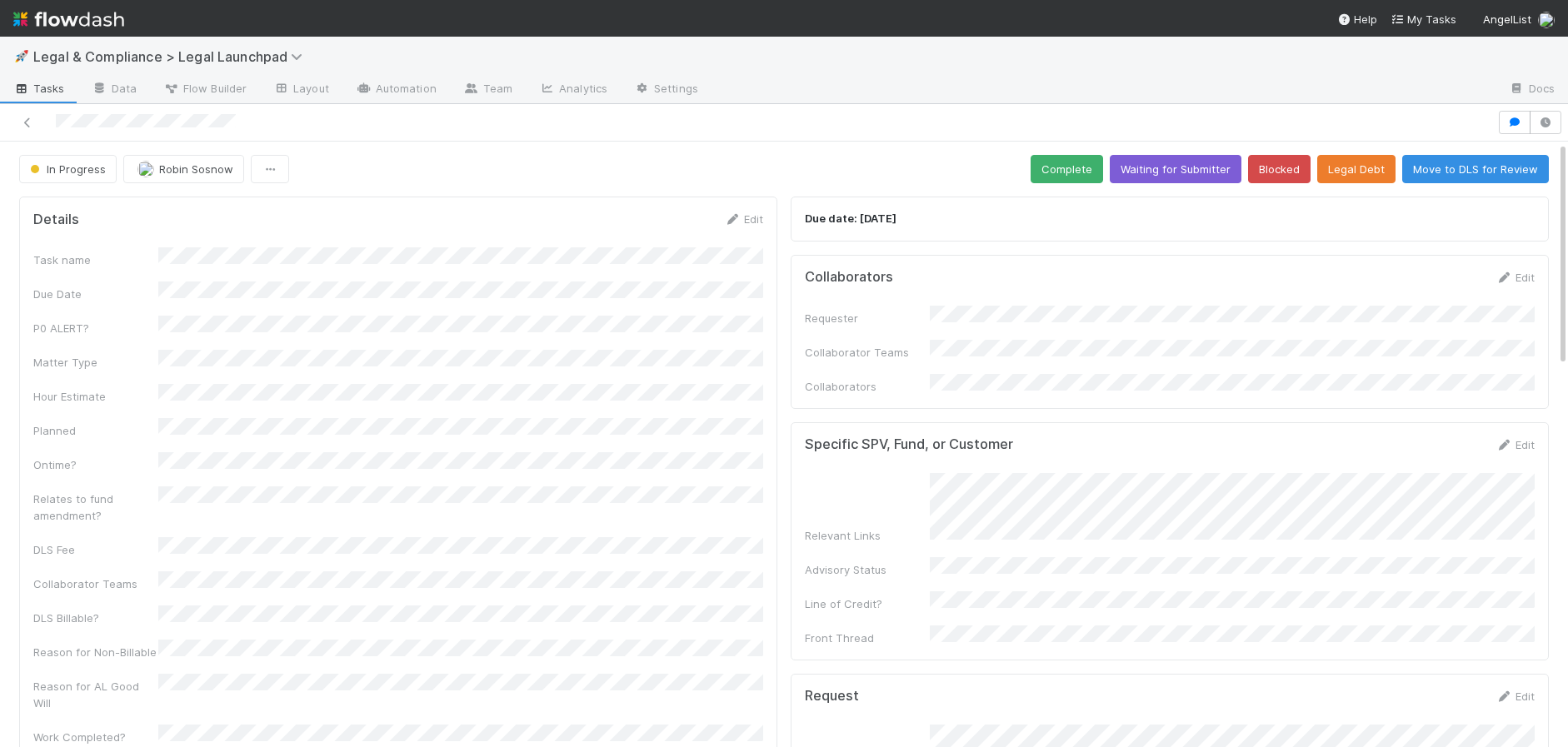 click on "In Progress Robin Sosnow Complete Waiting for Submitter Blocked Legal Debt Move to DLS for Review" at bounding box center [784, 169] 